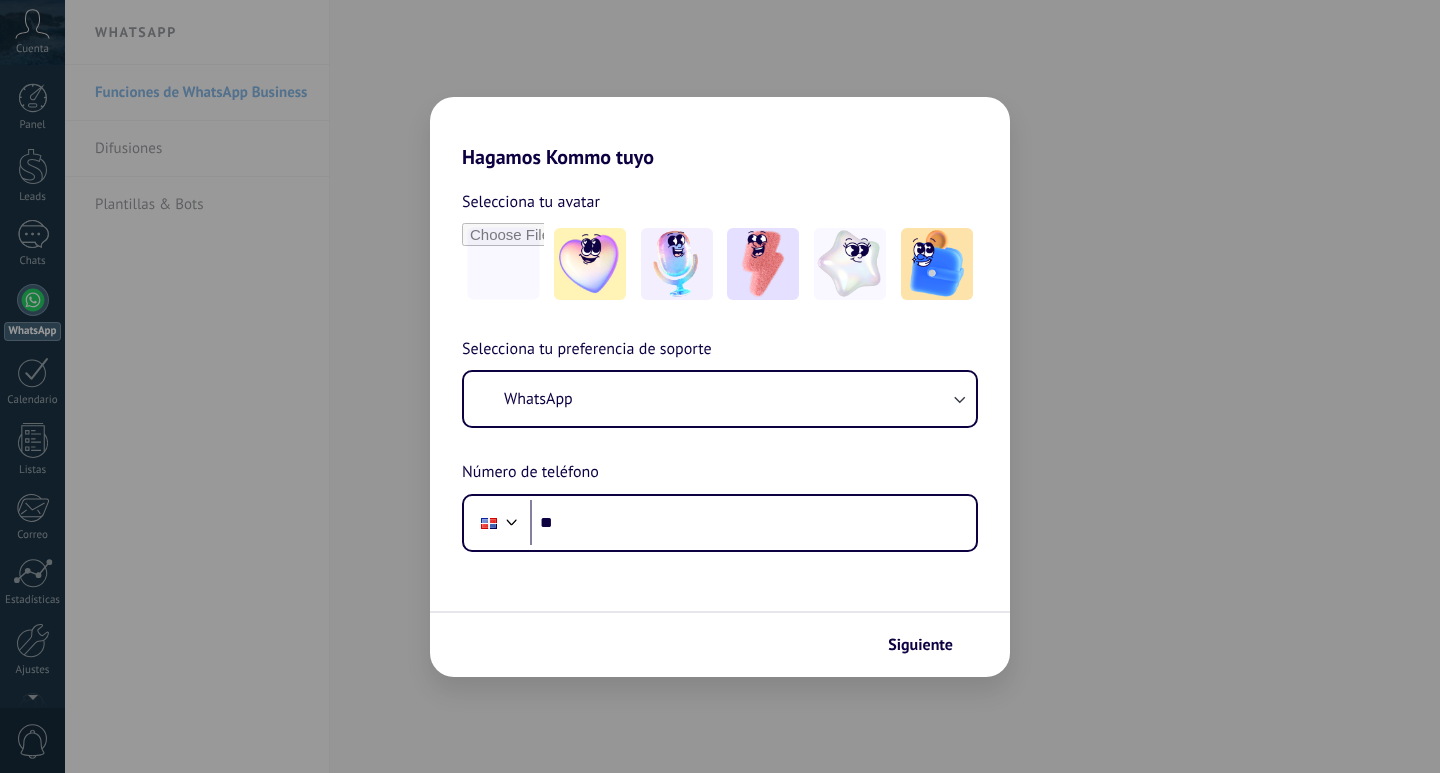 scroll, scrollTop: 0, scrollLeft: 0, axis: both 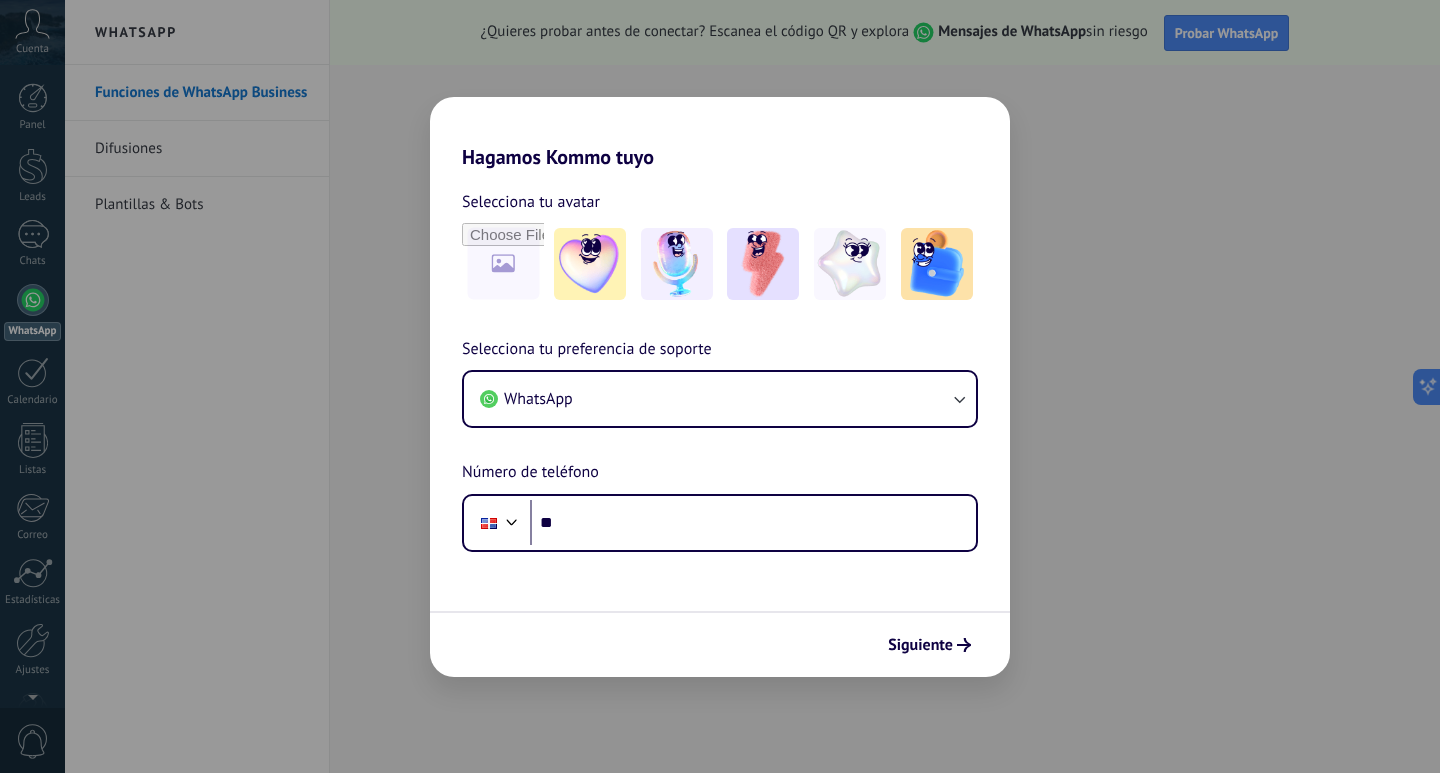 click on "Hagamos Kommo tuyo Selecciona tu avatar Selecciona tu preferencia de soporte WhatsApp Número de teléfono Phone ** Siguiente" at bounding box center [720, 386] 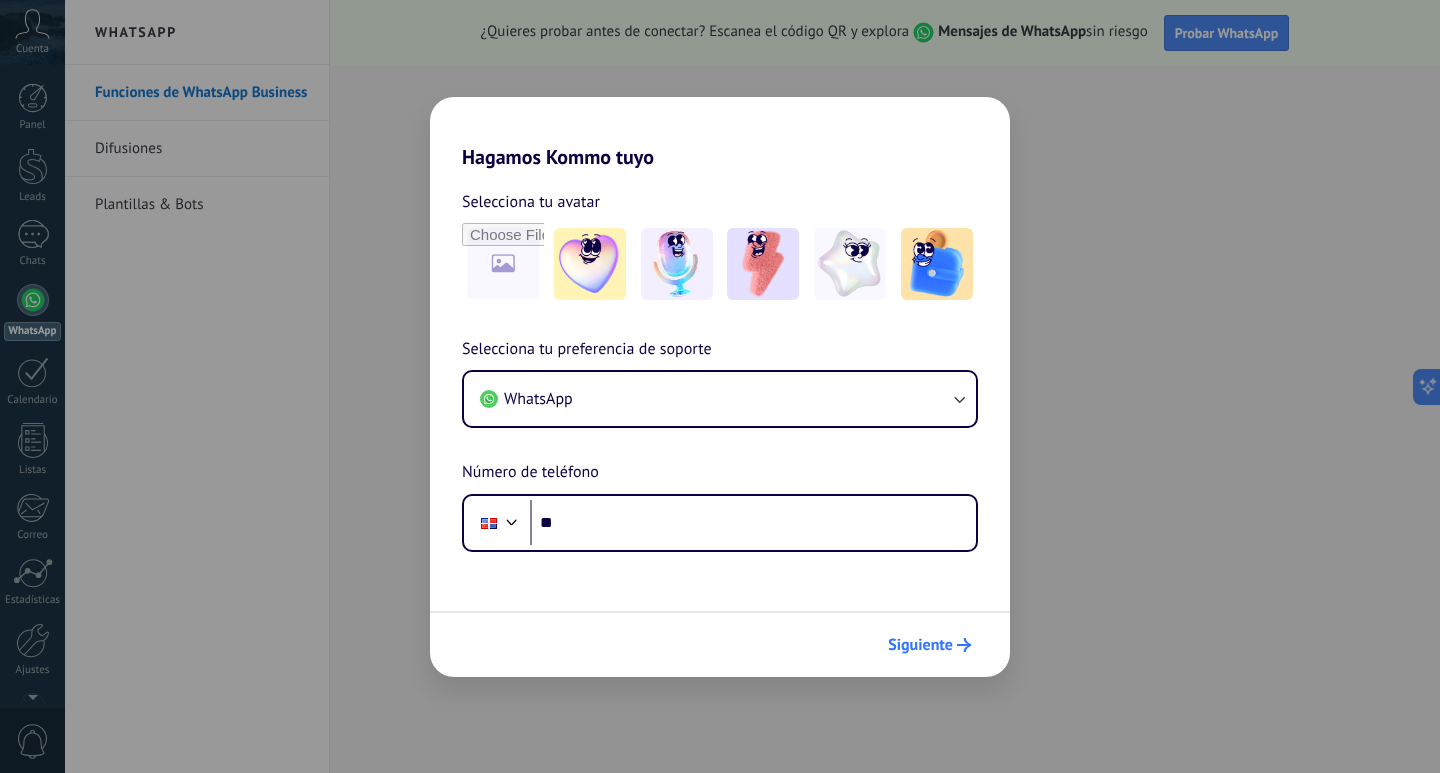 click on "Siguiente" at bounding box center [920, 645] 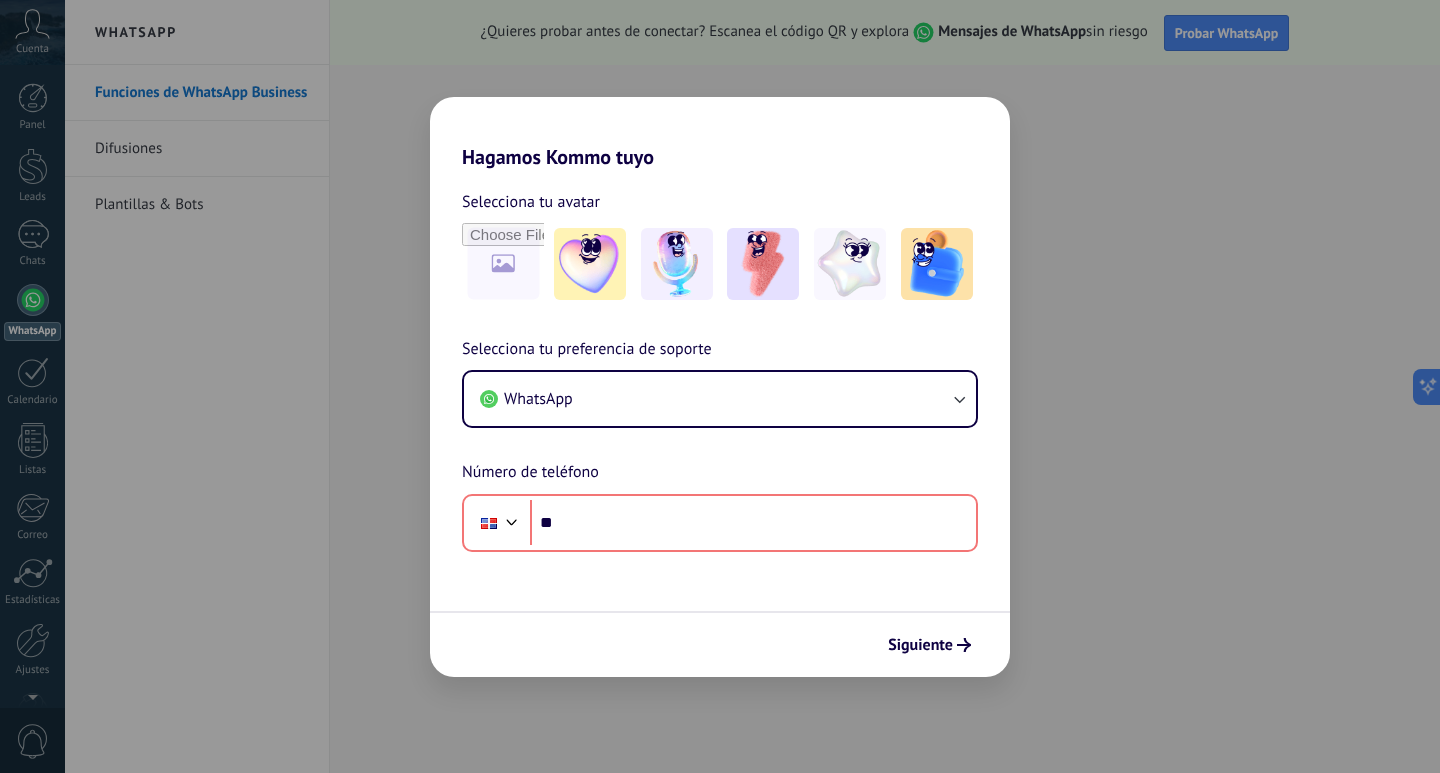 click on "Hagamos Kommo tuyo Selecciona tu avatar Selecciona tu preferencia de soporte WhatsApp Número de teléfono Phone ** Siguiente" at bounding box center [720, 386] 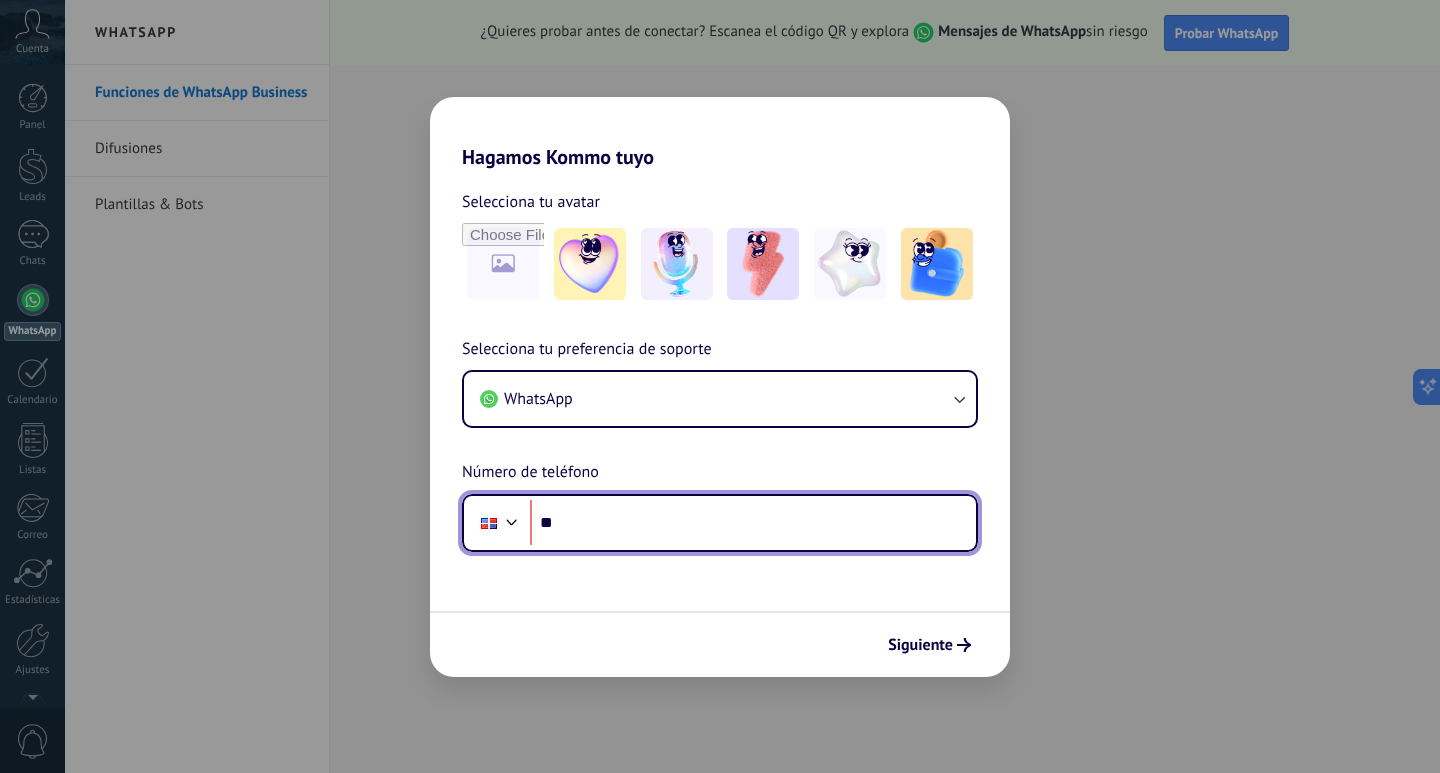 click on "**" at bounding box center [753, 523] 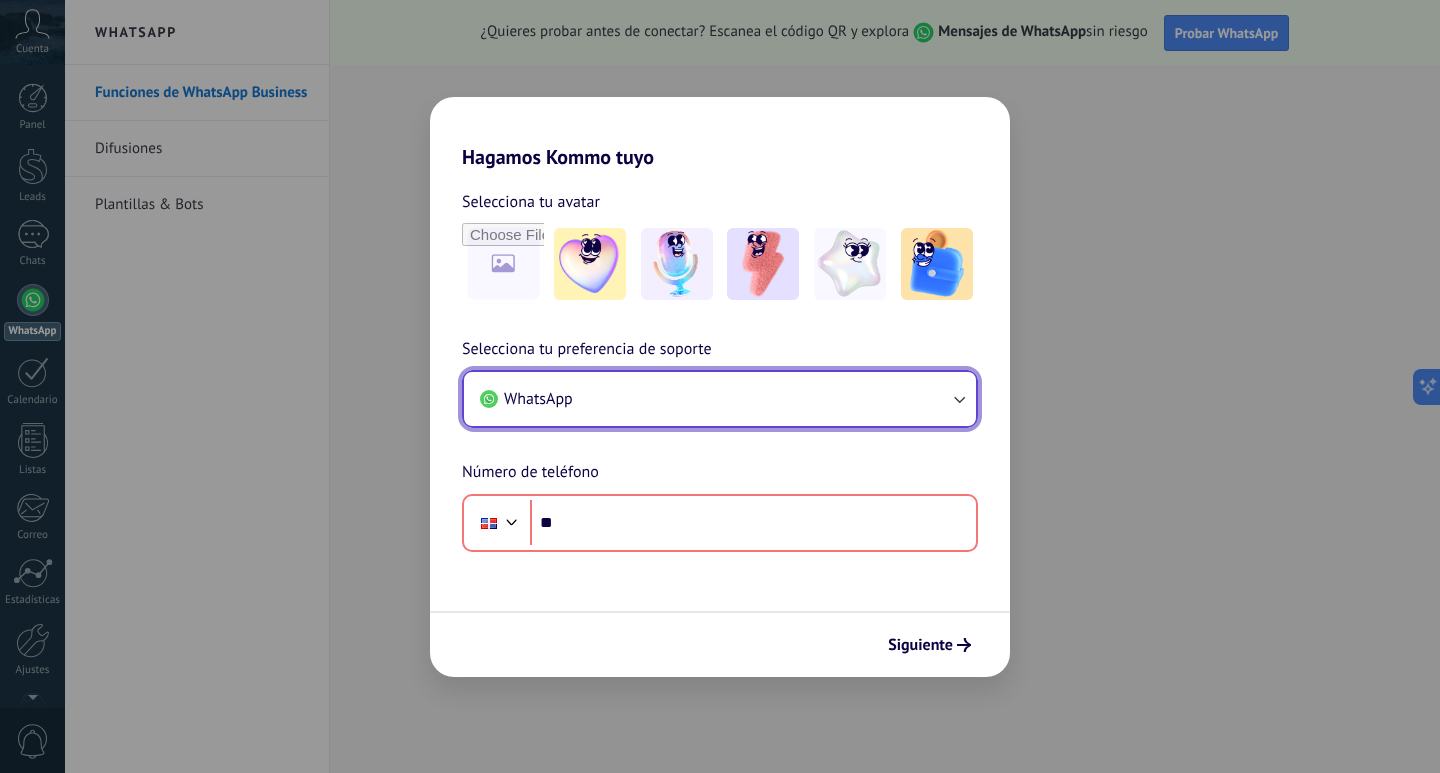 click on "WhatsApp" at bounding box center [720, 399] 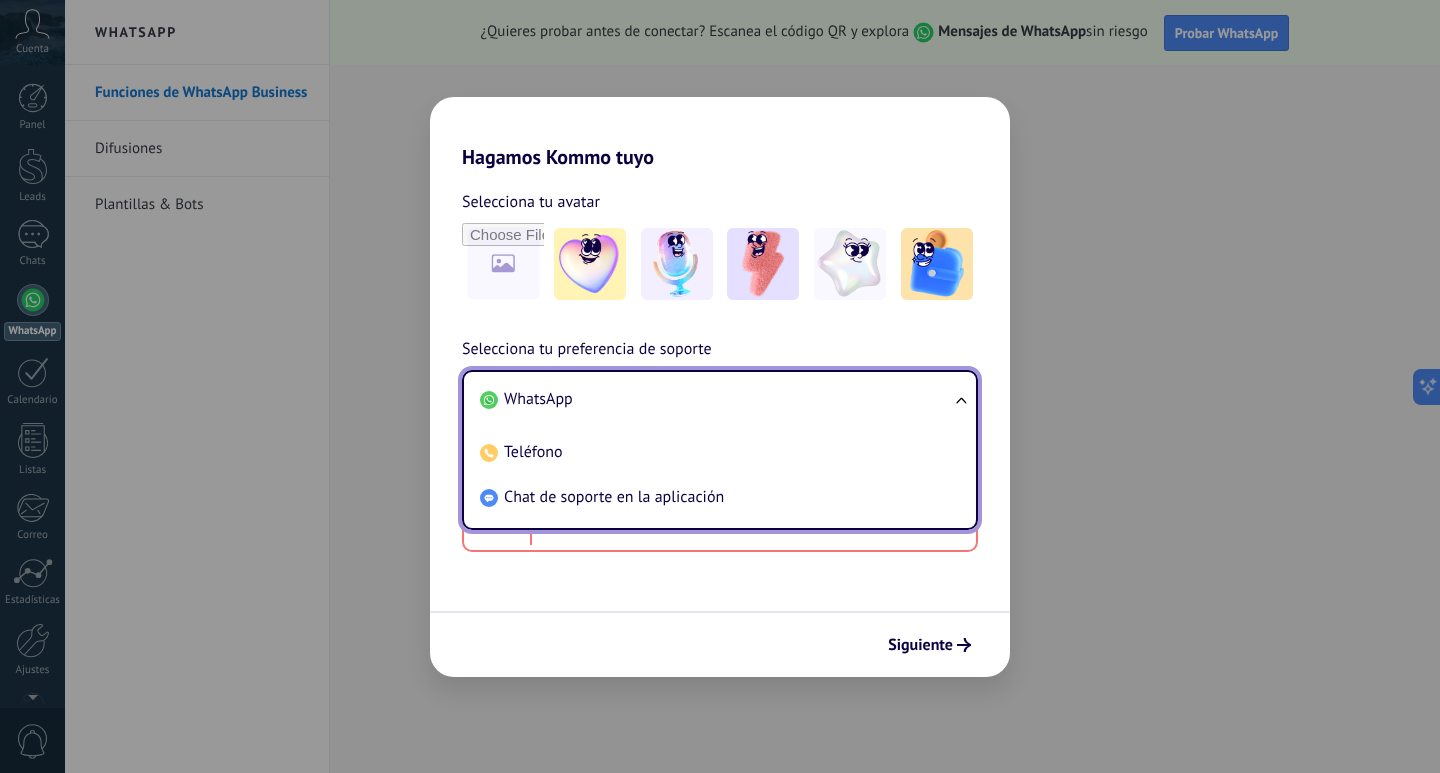 click on "Selecciona tu avatar Selecciona tu preferencia de soporte WhatsApp WhatsApp Teléfono Chat de soporte en la aplicación Número de teléfono Phone **" at bounding box center (720, 360) 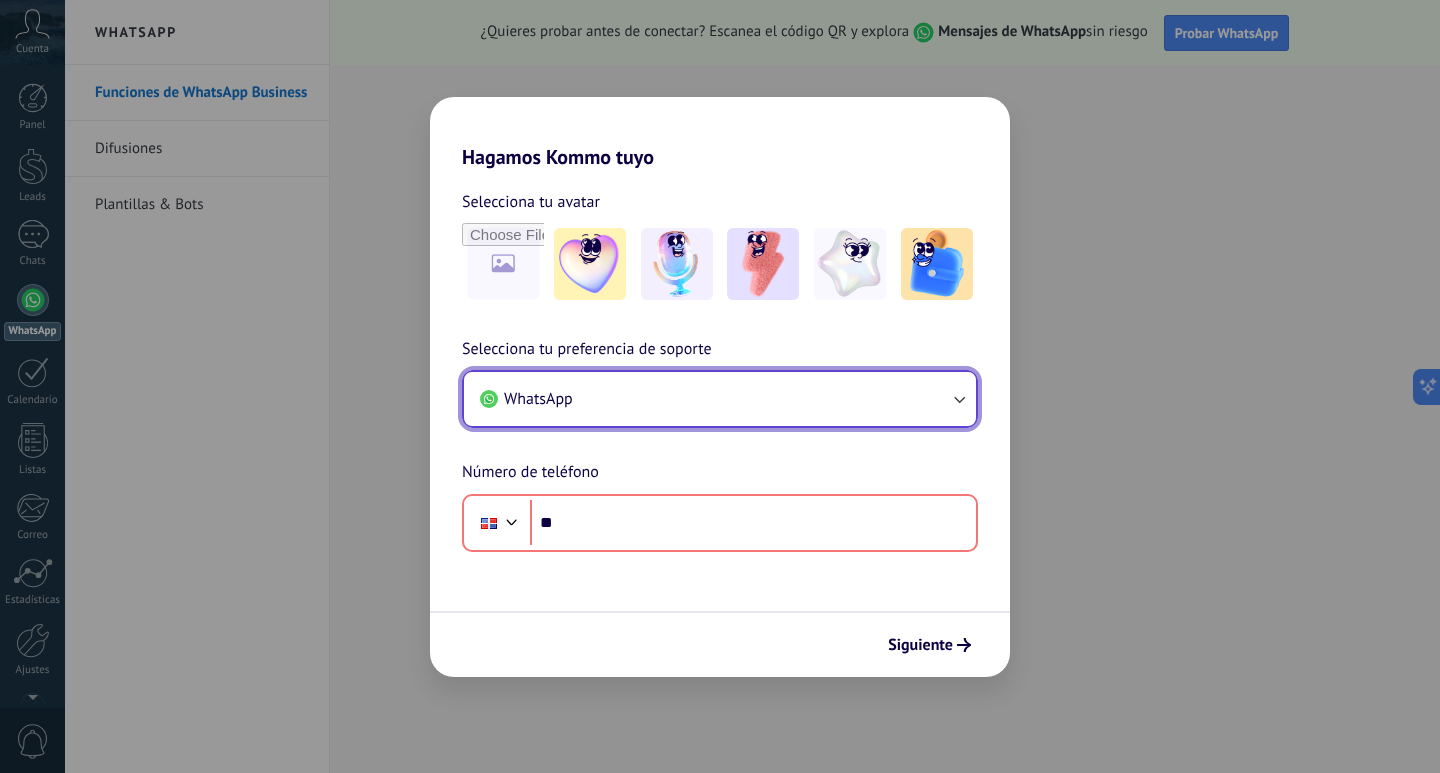 click on "WhatsApp" at bounding box center (720, 399) 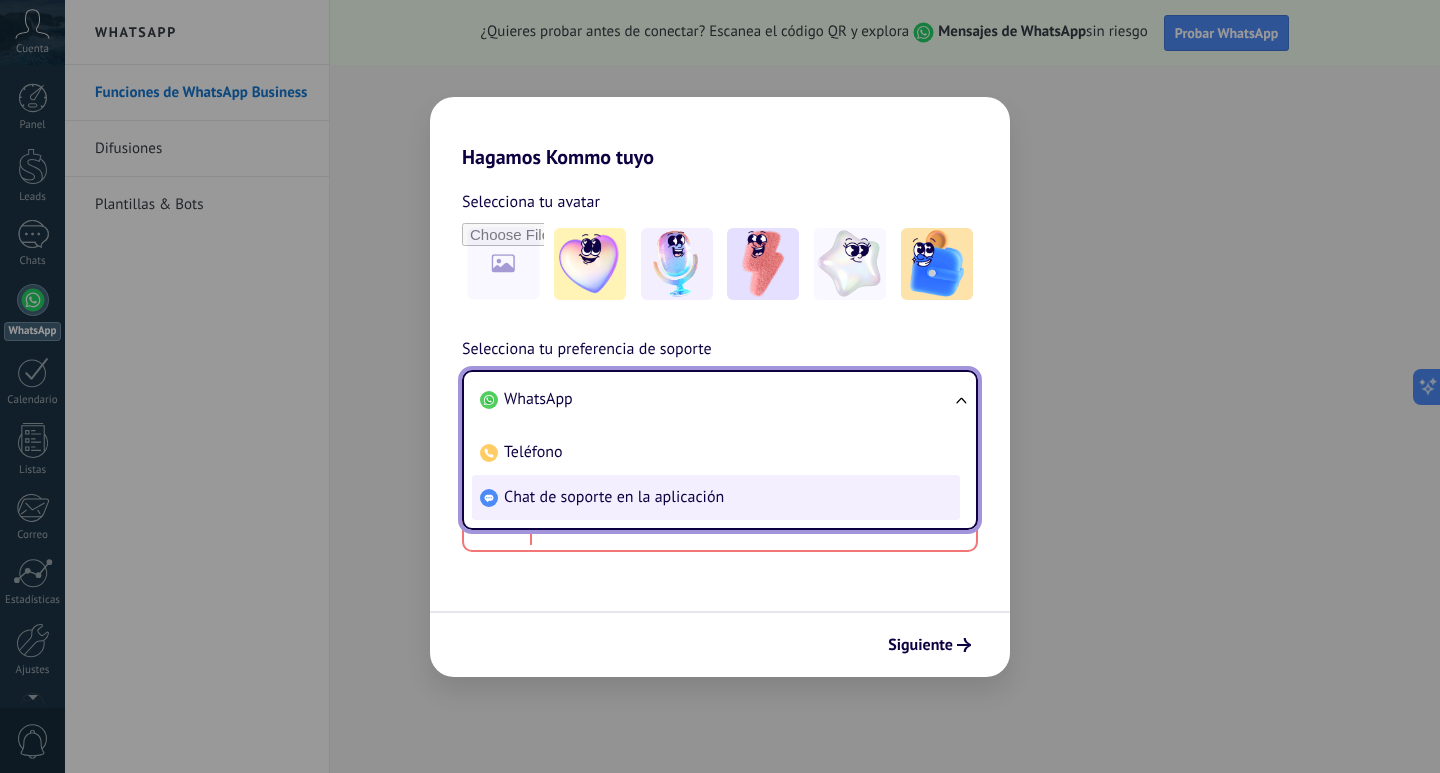click on "Chat de soporte en la aplicación" at bounding box center (614, 497) 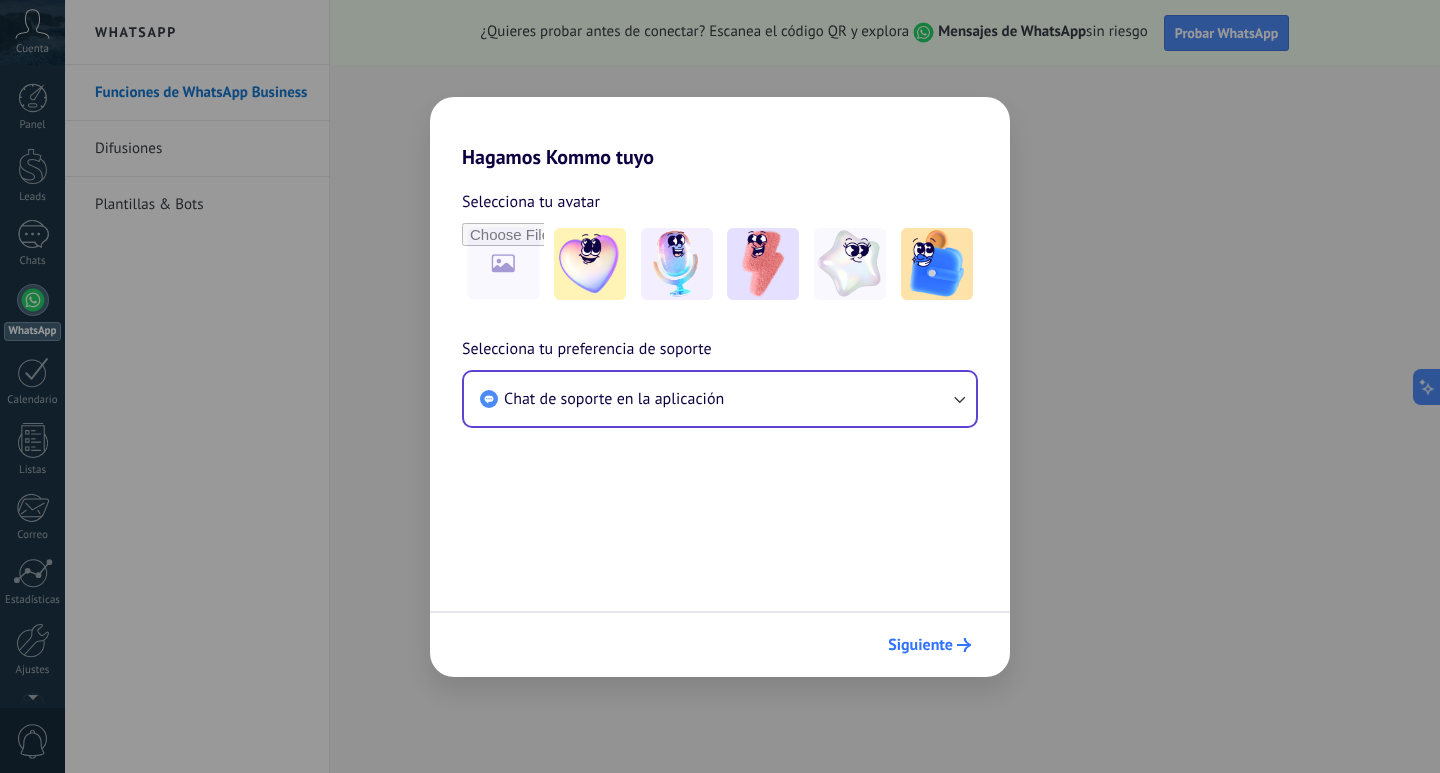 click on "Siguiente" at bounding box center (929, 645) 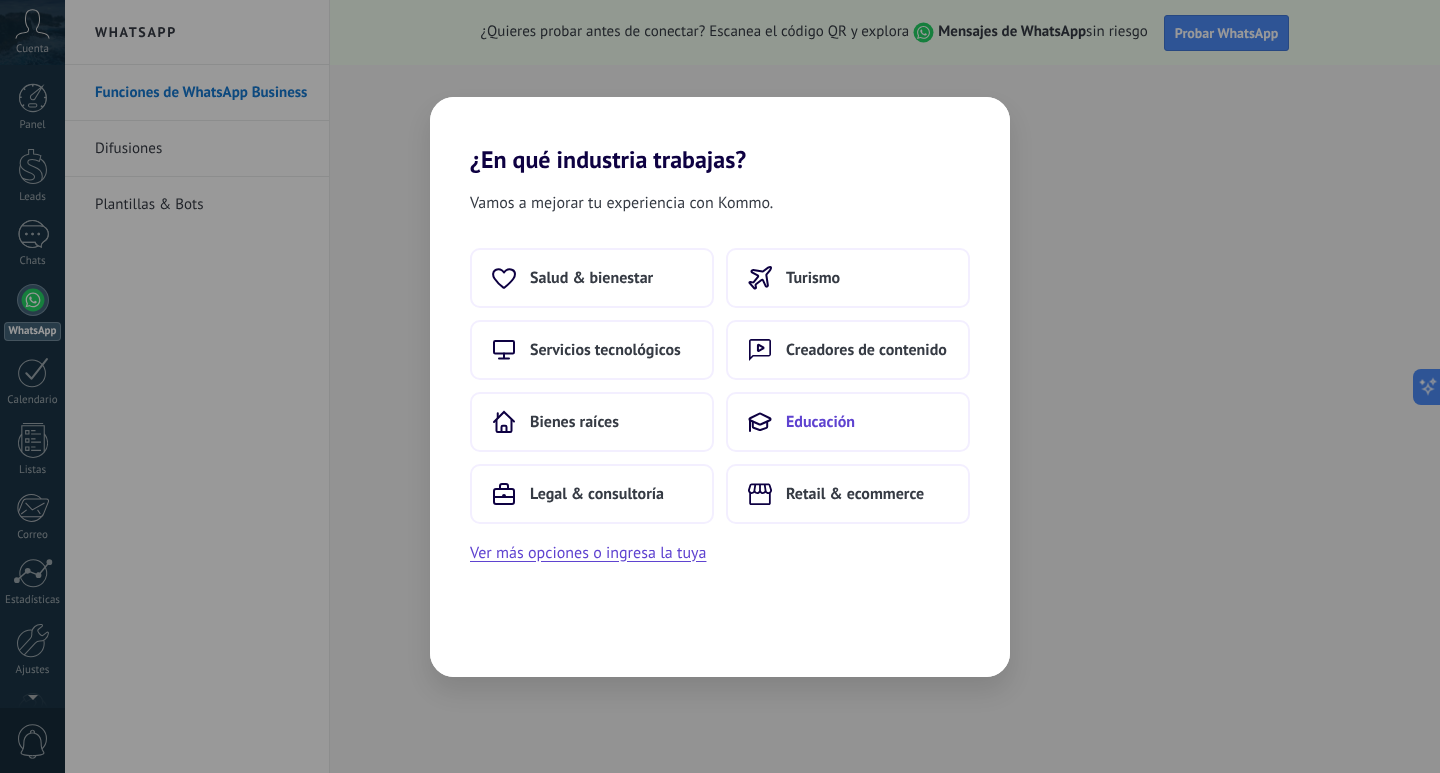 click on "Educación" at bounding box center (848, 422) 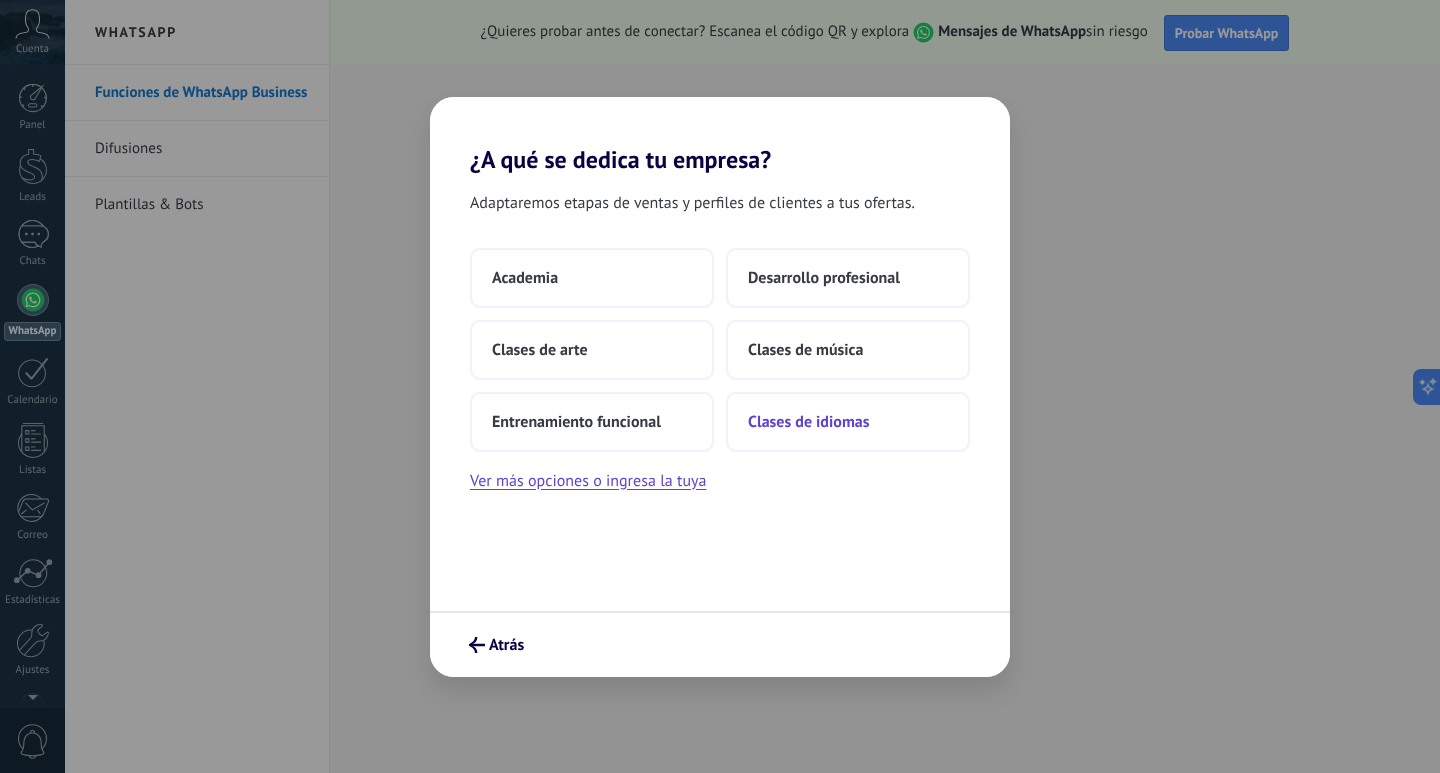 click on "Clases de idiomas" at bounding box center (848, 422) 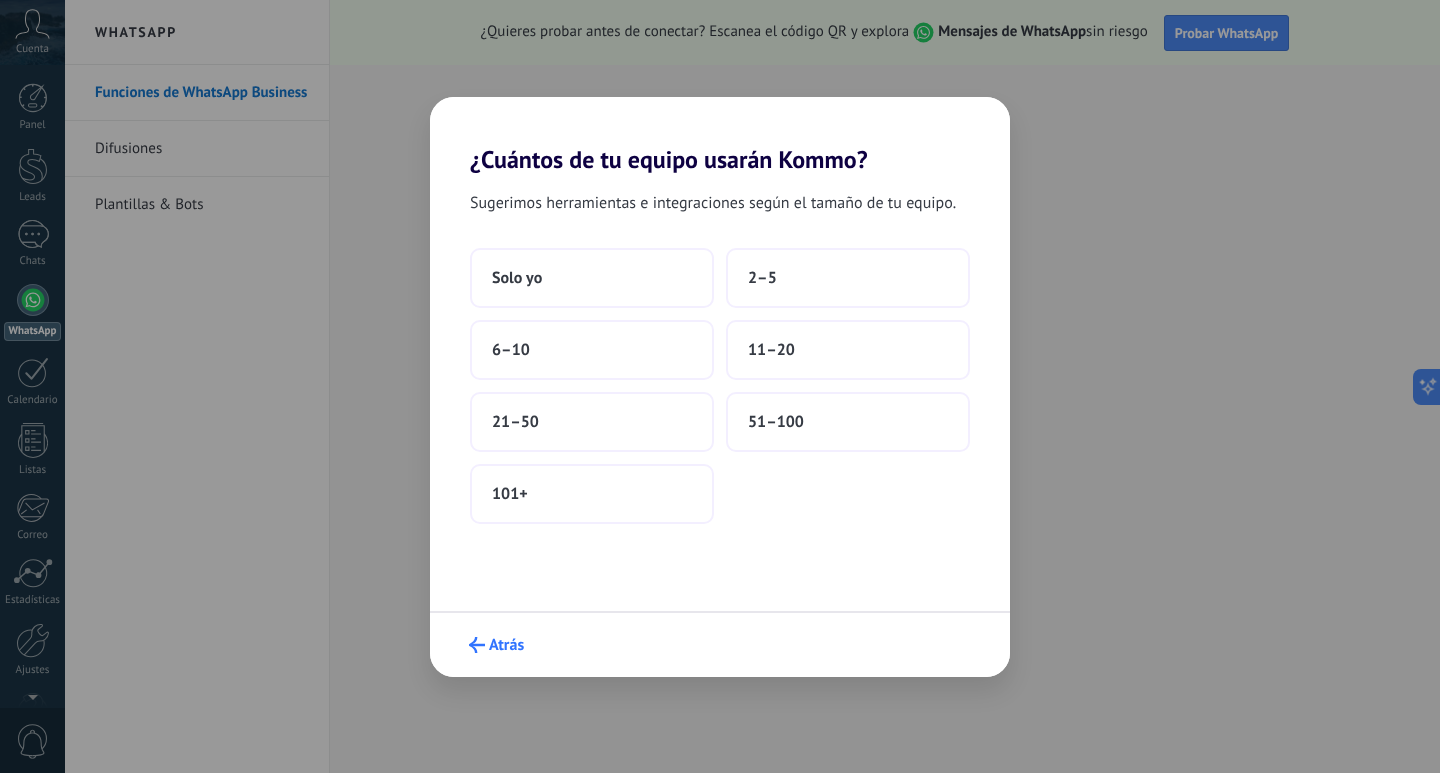 click on "Atrás" at bounding box center [506, 645] 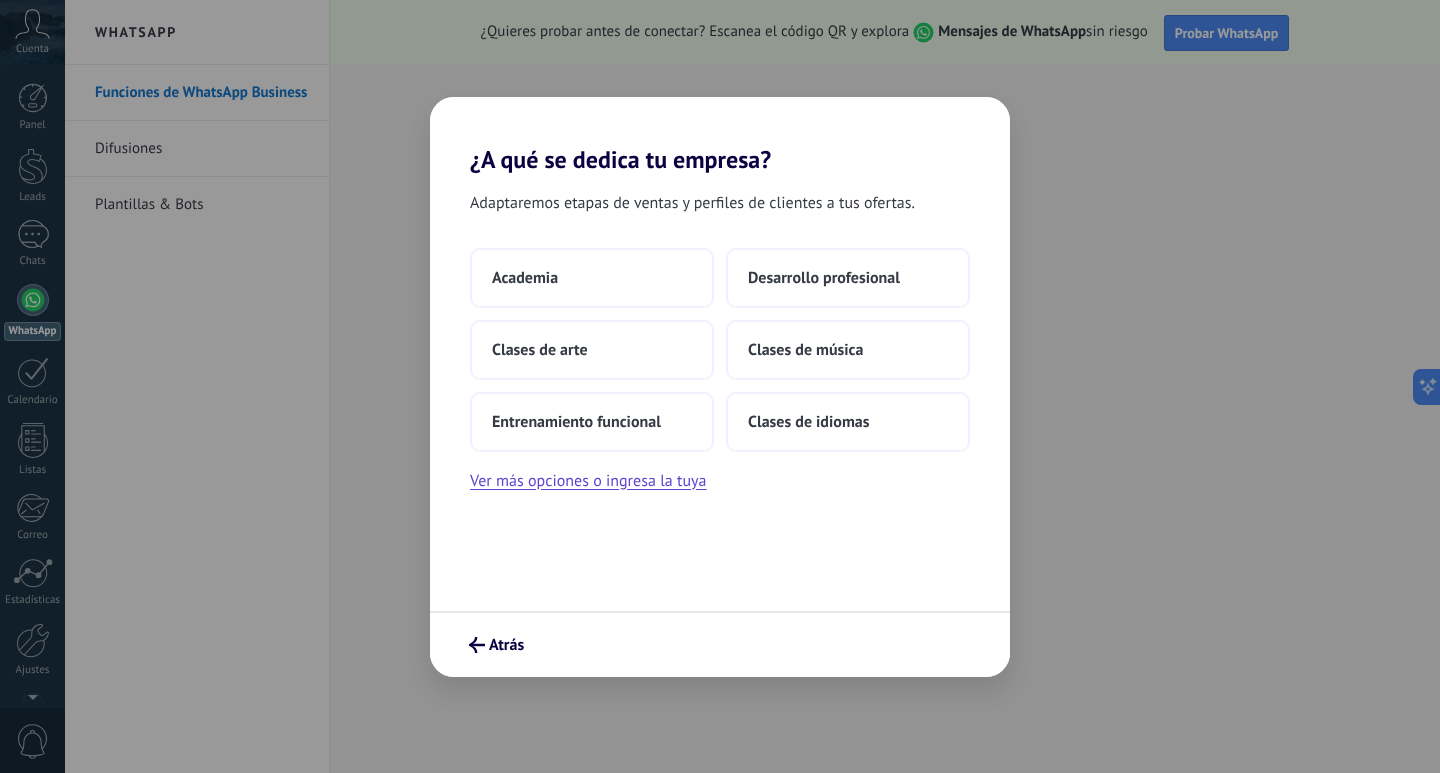 click on "Atrás" at bounding box center (506, 645) 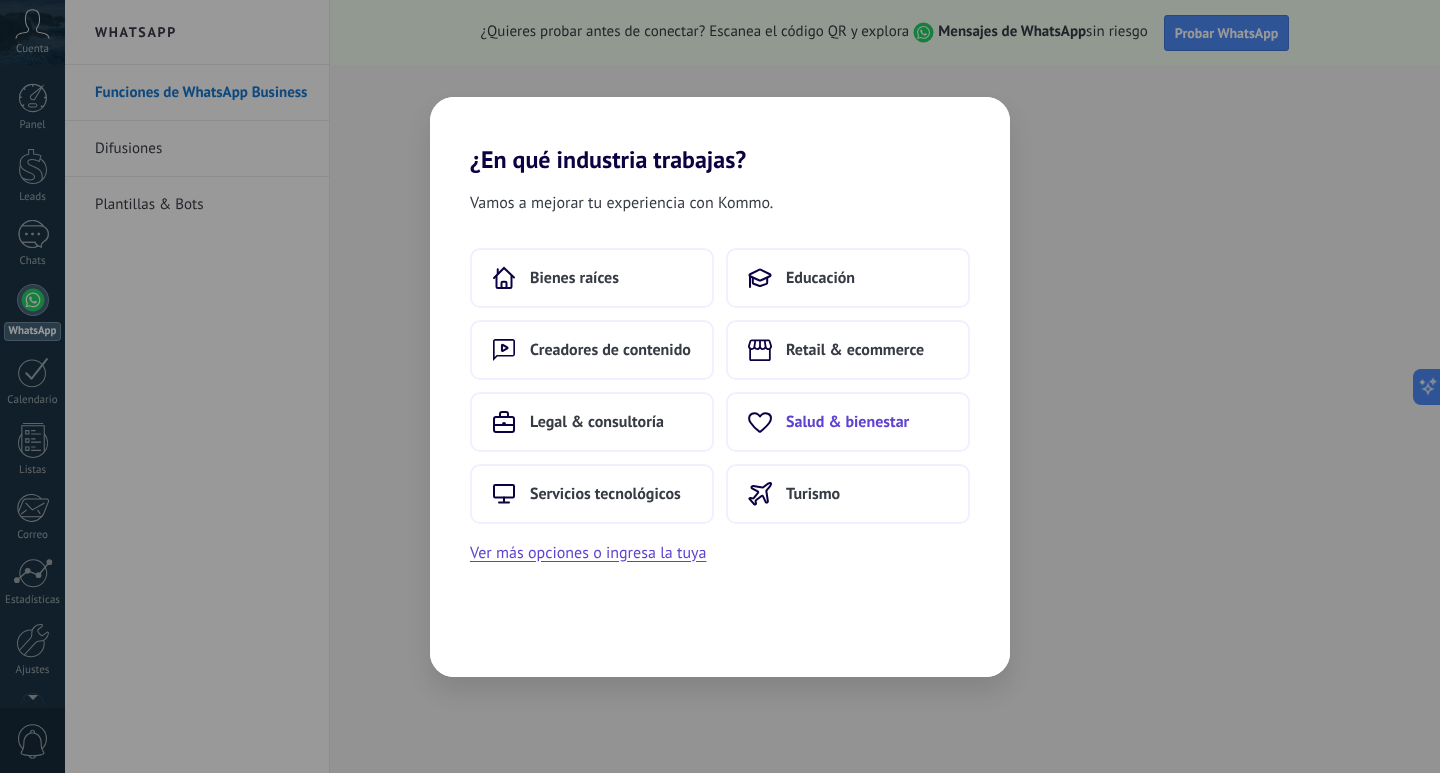 click on "Salud & bienestar" at bounding box center (847, 422) 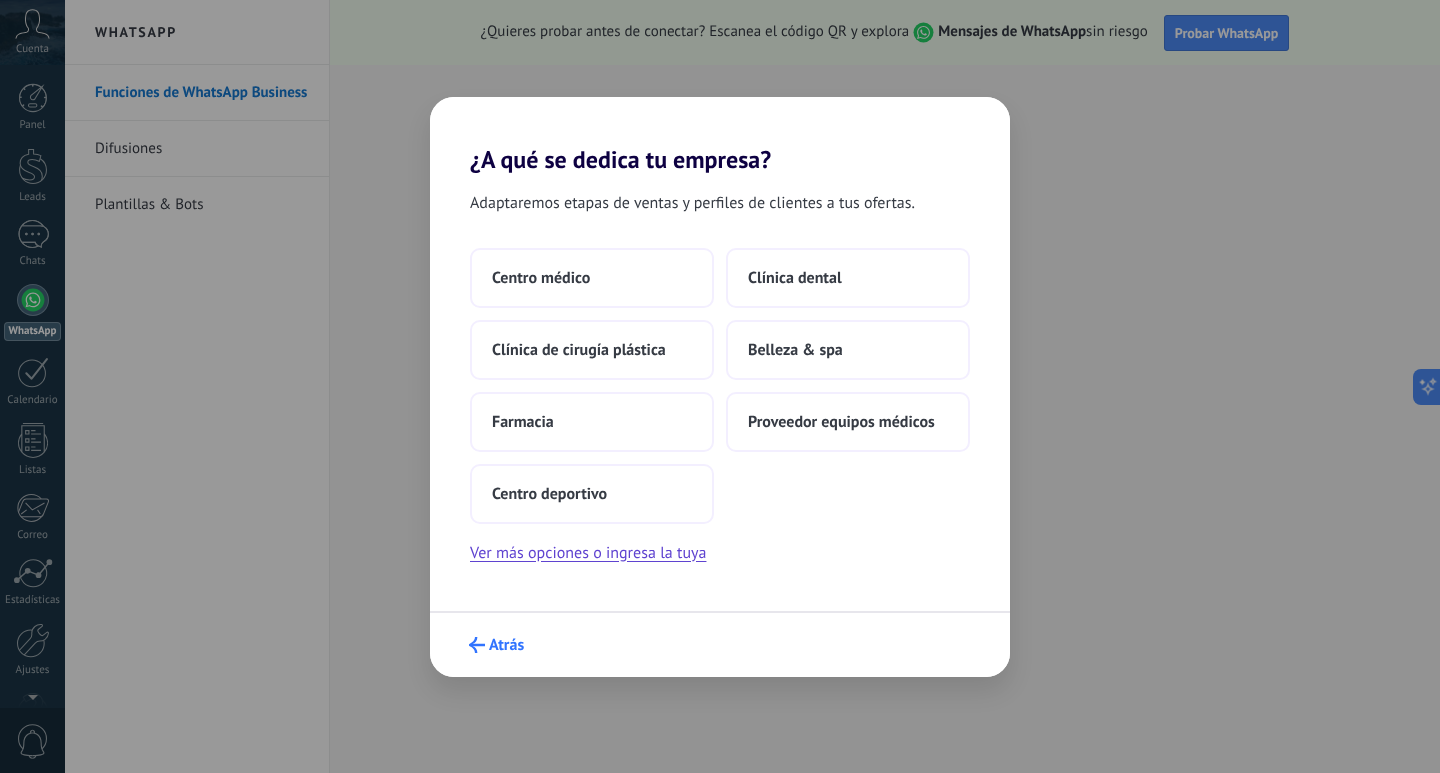 click 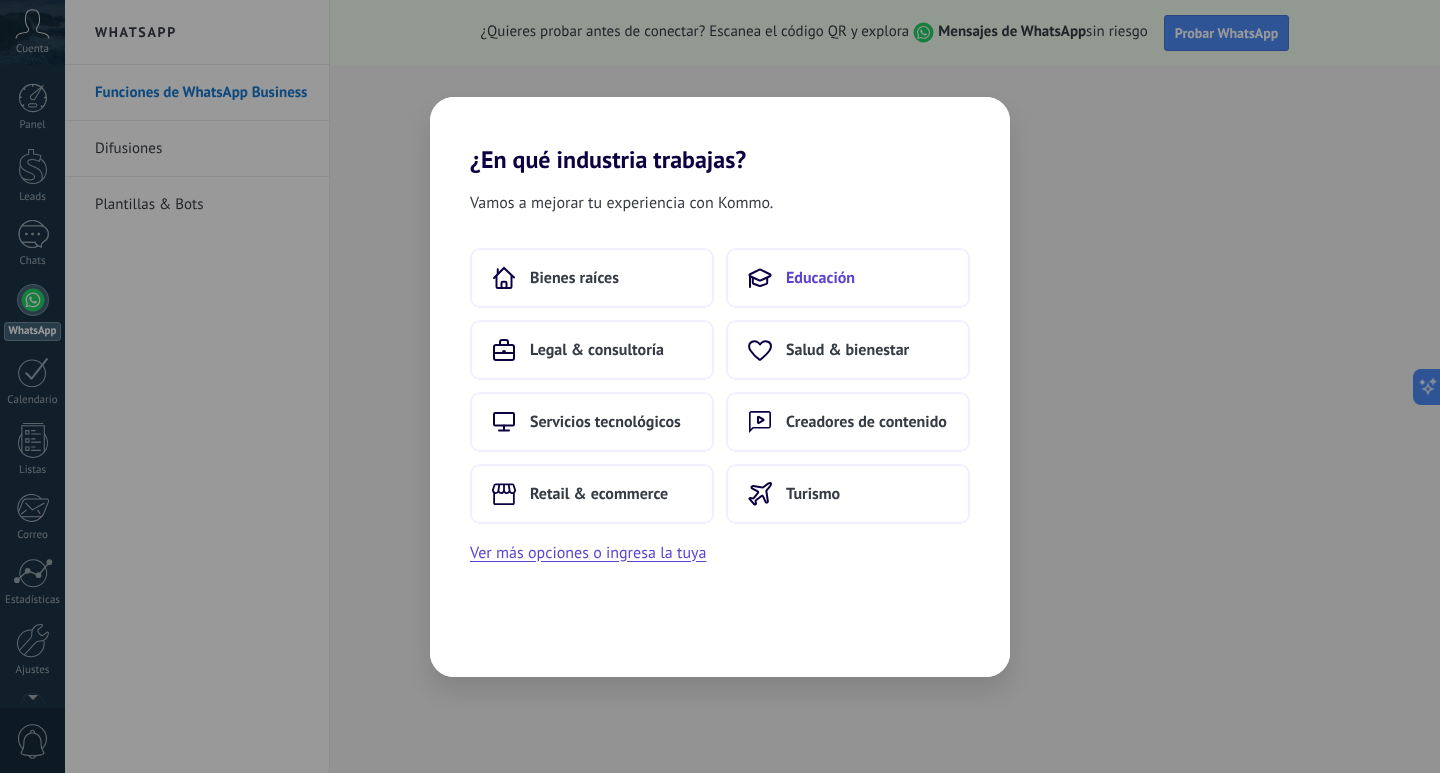click on "Educación" at bounding box center [820, 278] 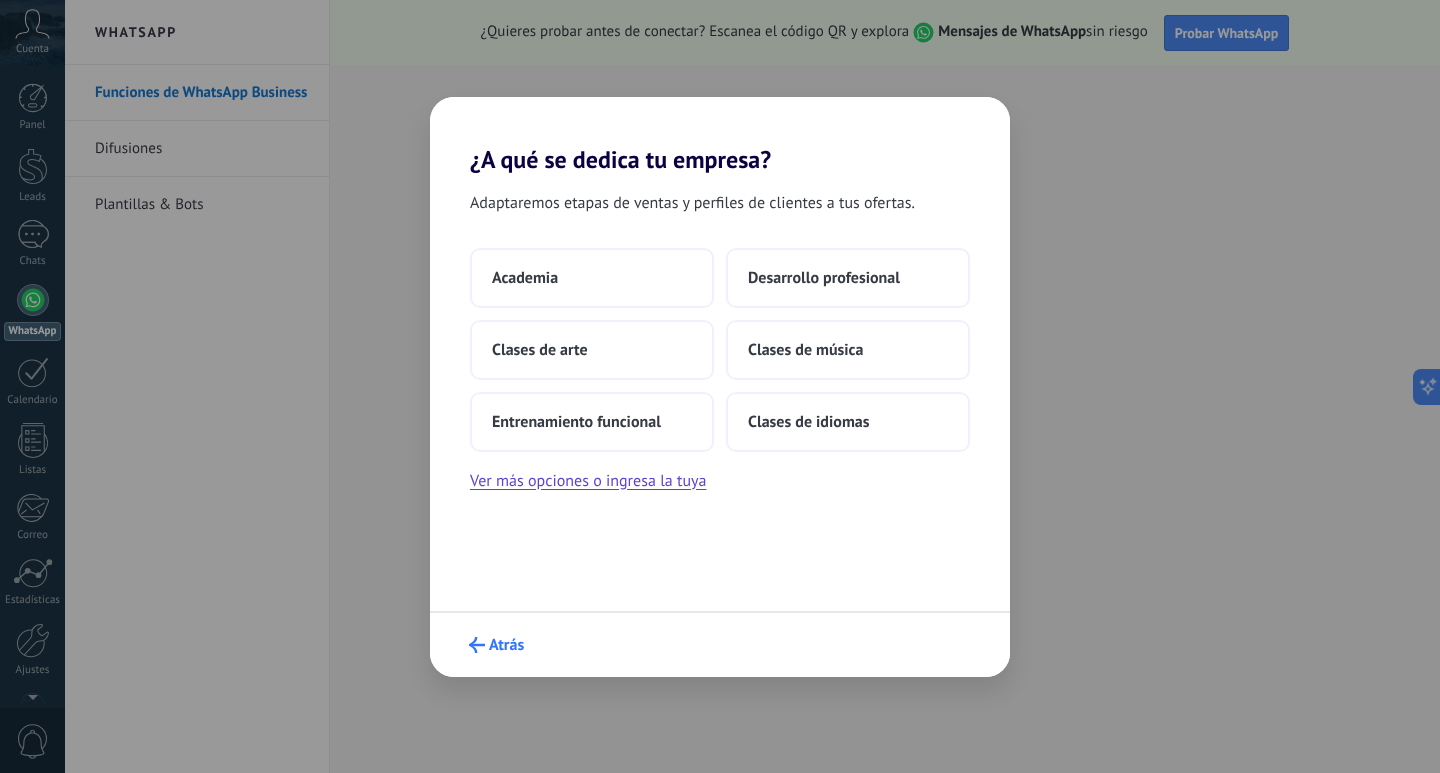 click on "Atrás" at bounding box center (496, 645) 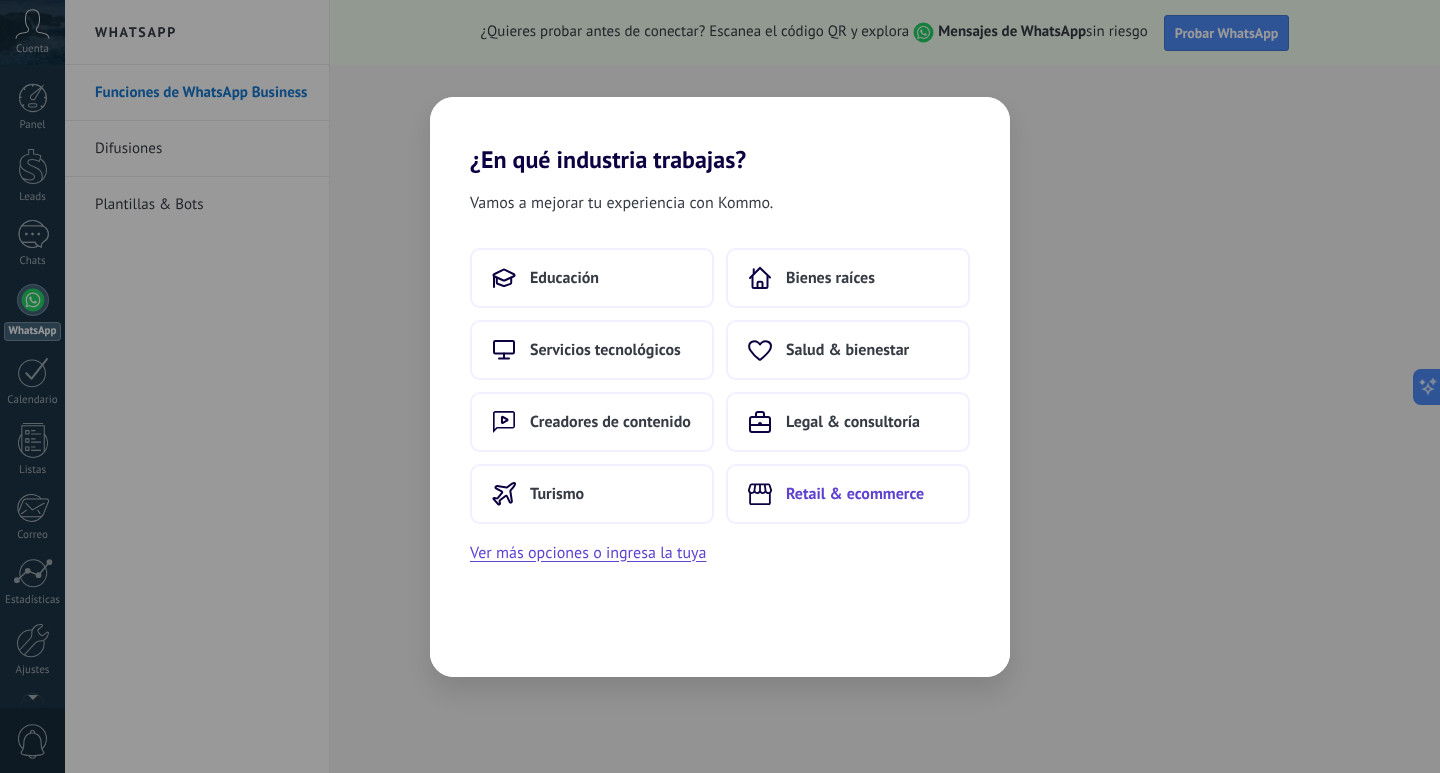 click on "Retail & ecommerce" at bounding box center (848, 494) 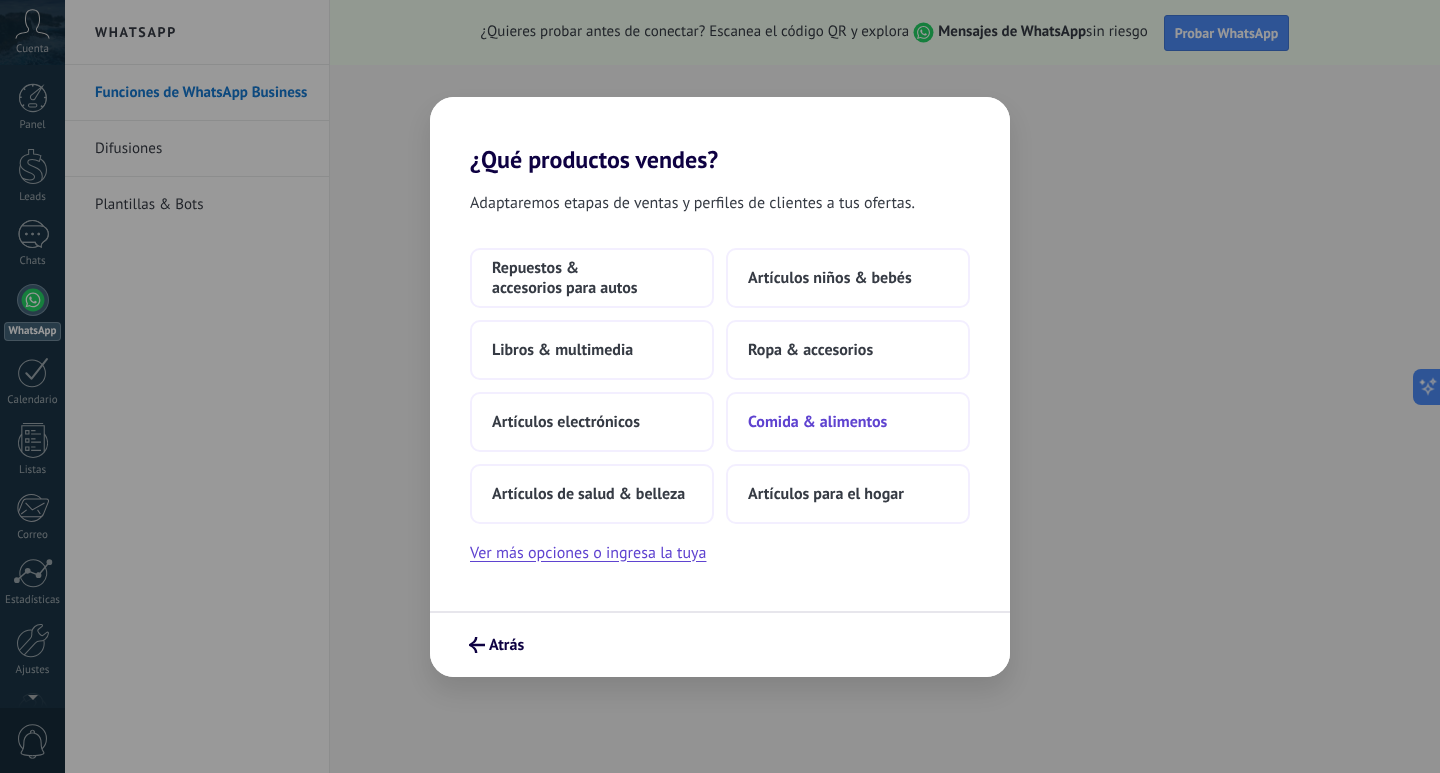 click on "Comida & alimentos" at bounding box center (848, 422) 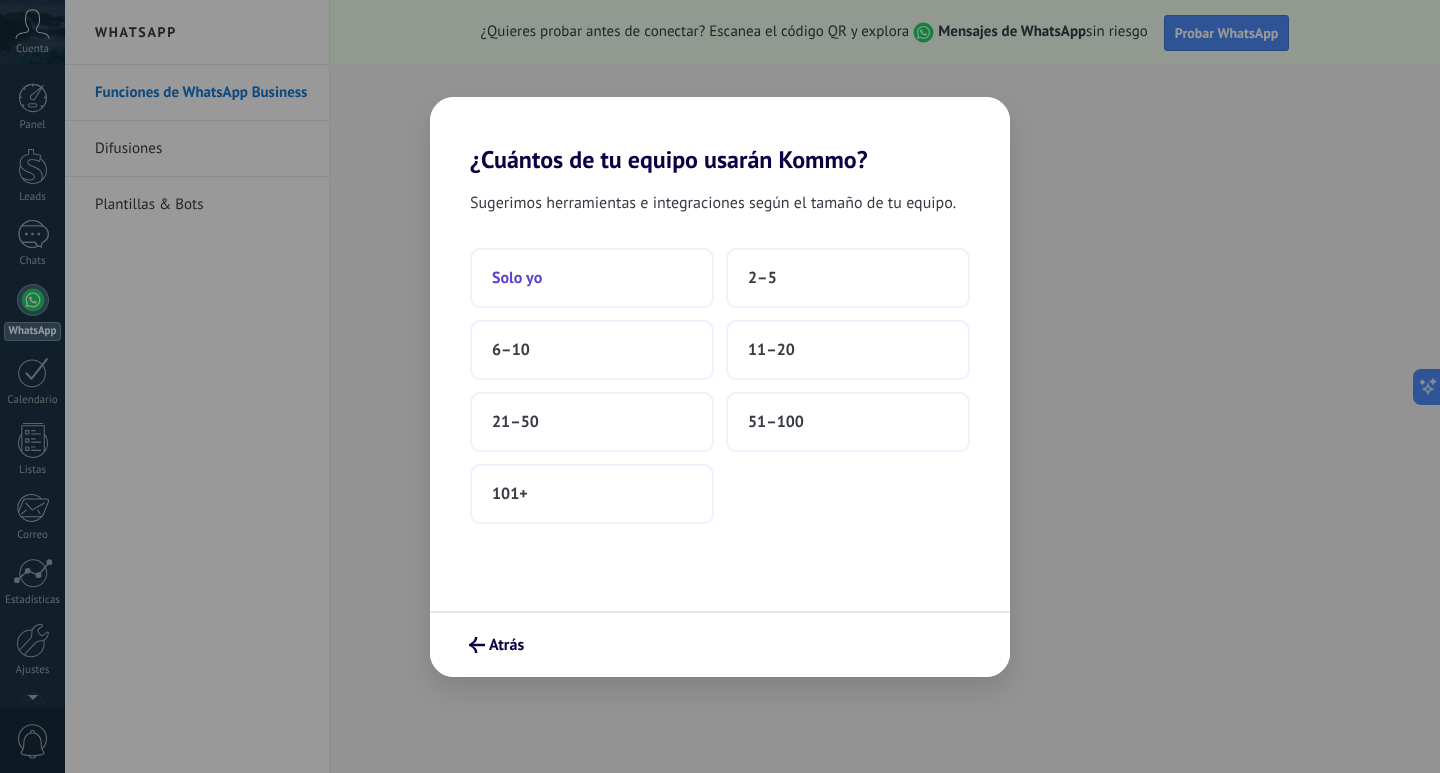 click on "Solo yo" at bounding box center [592, 278] 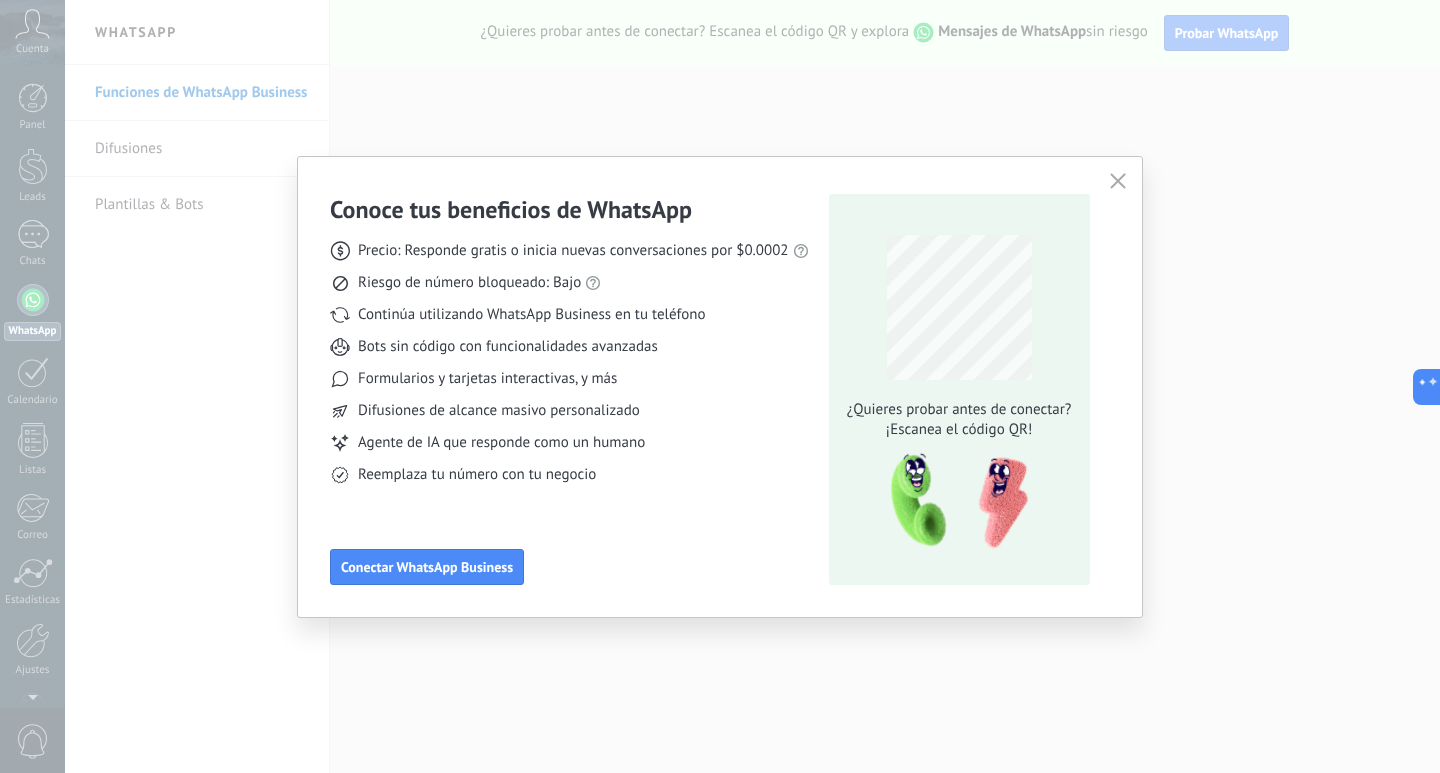 click 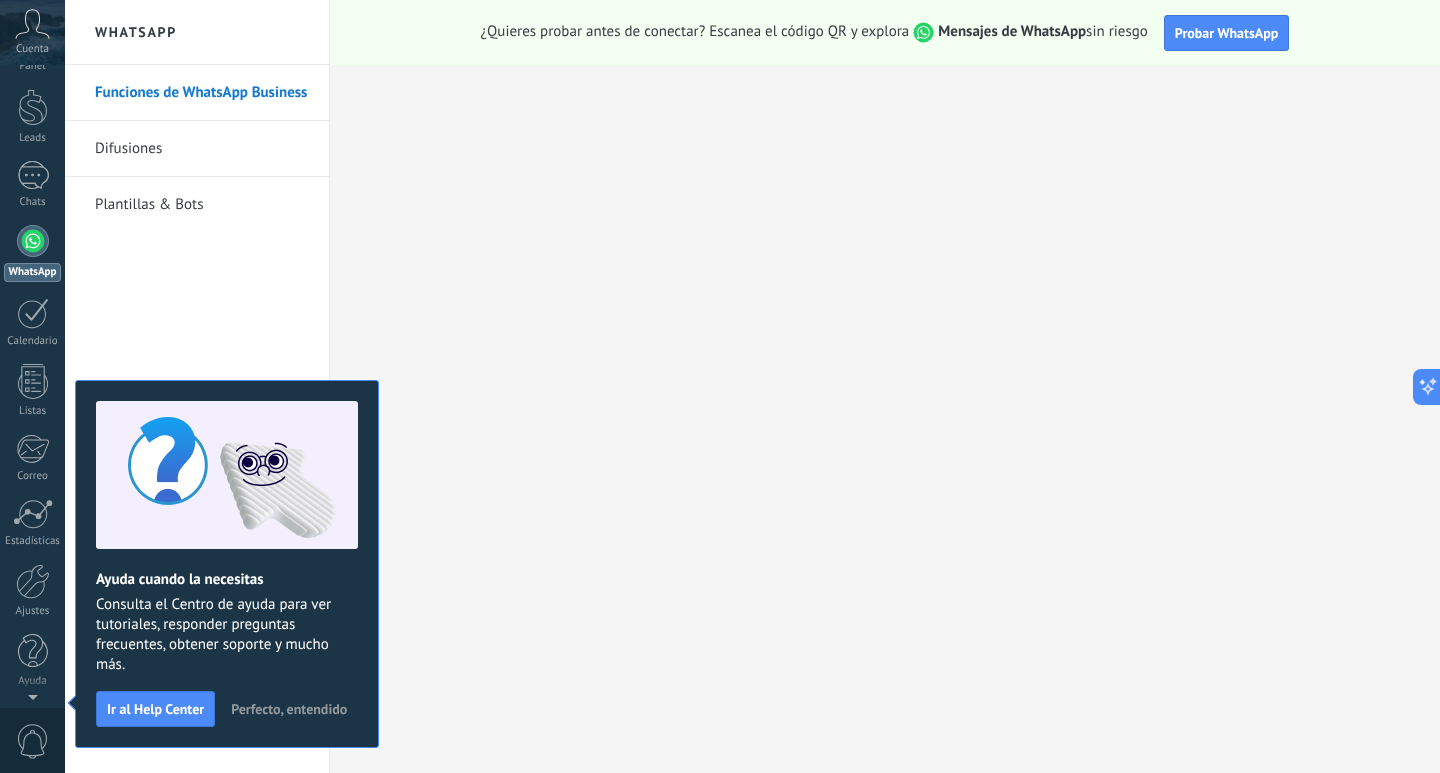 scroll, scrollTop: 0, scrollLeft: 0, axis: both 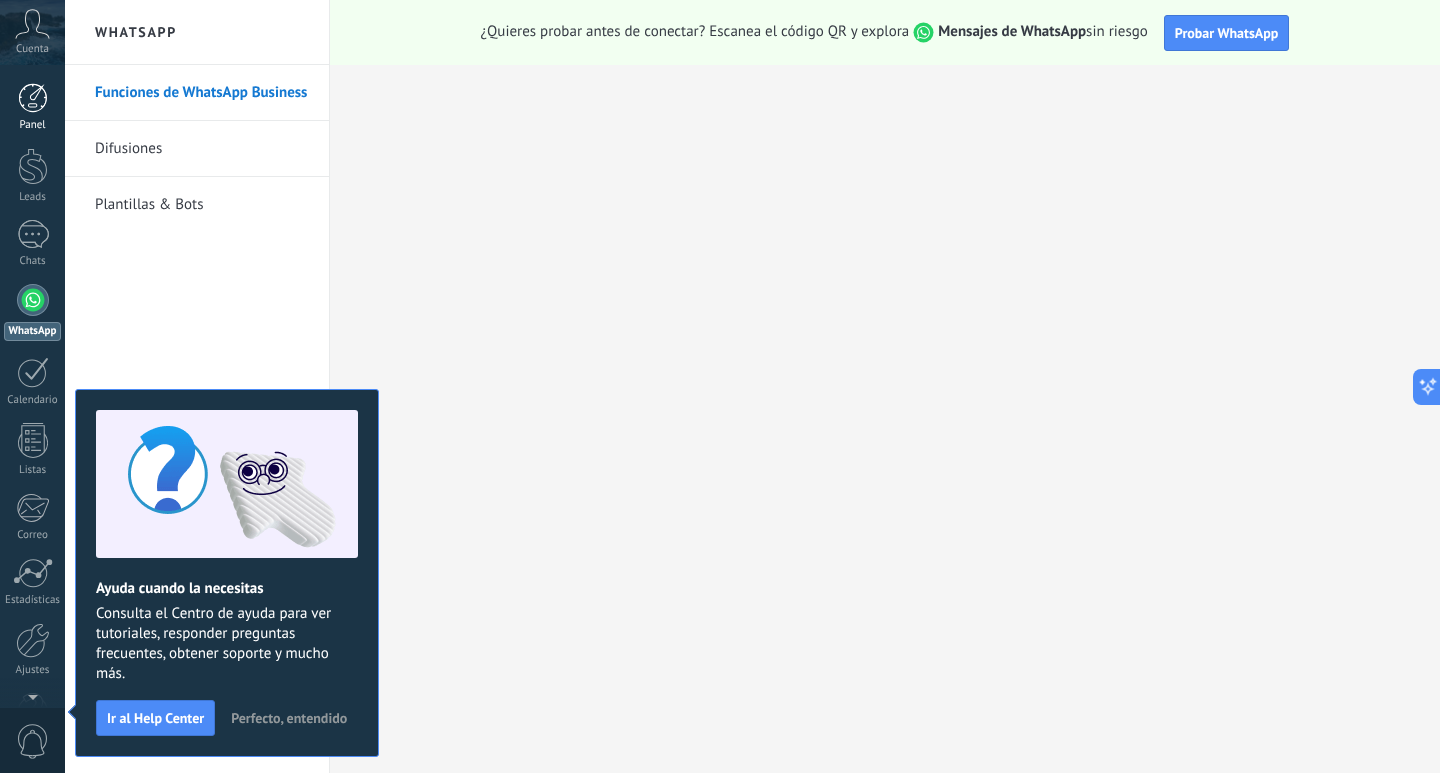 click at bounding box center (33, 98) 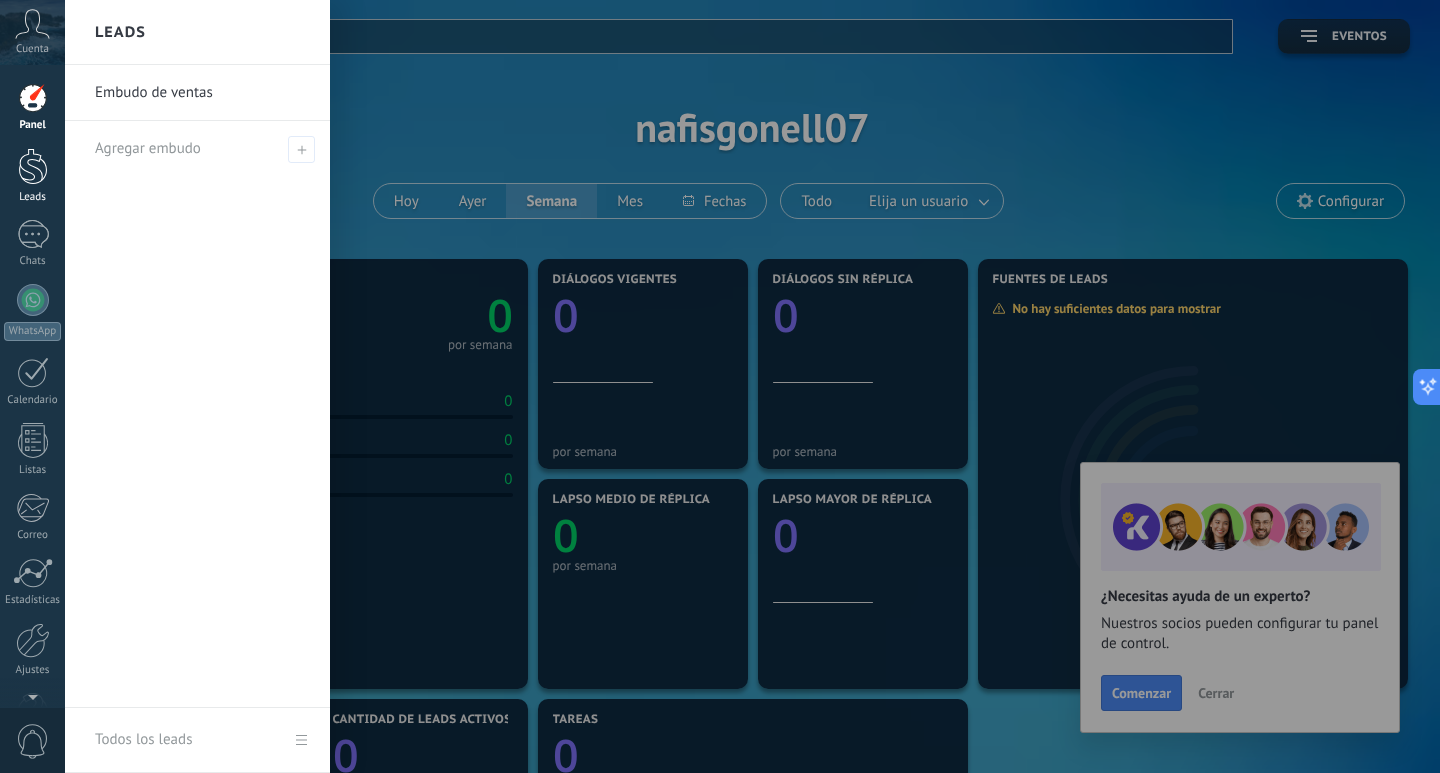 click at bounding box center [33, 166] 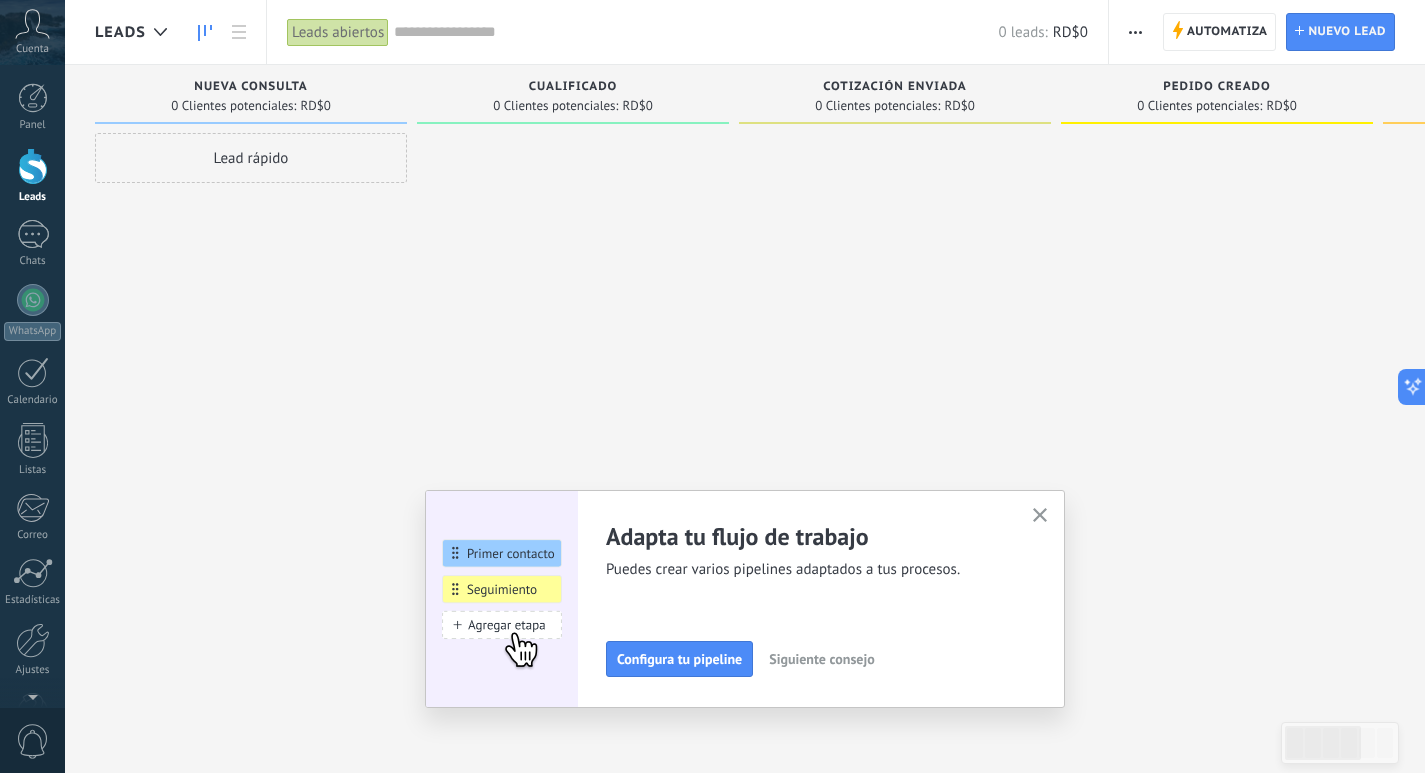 click 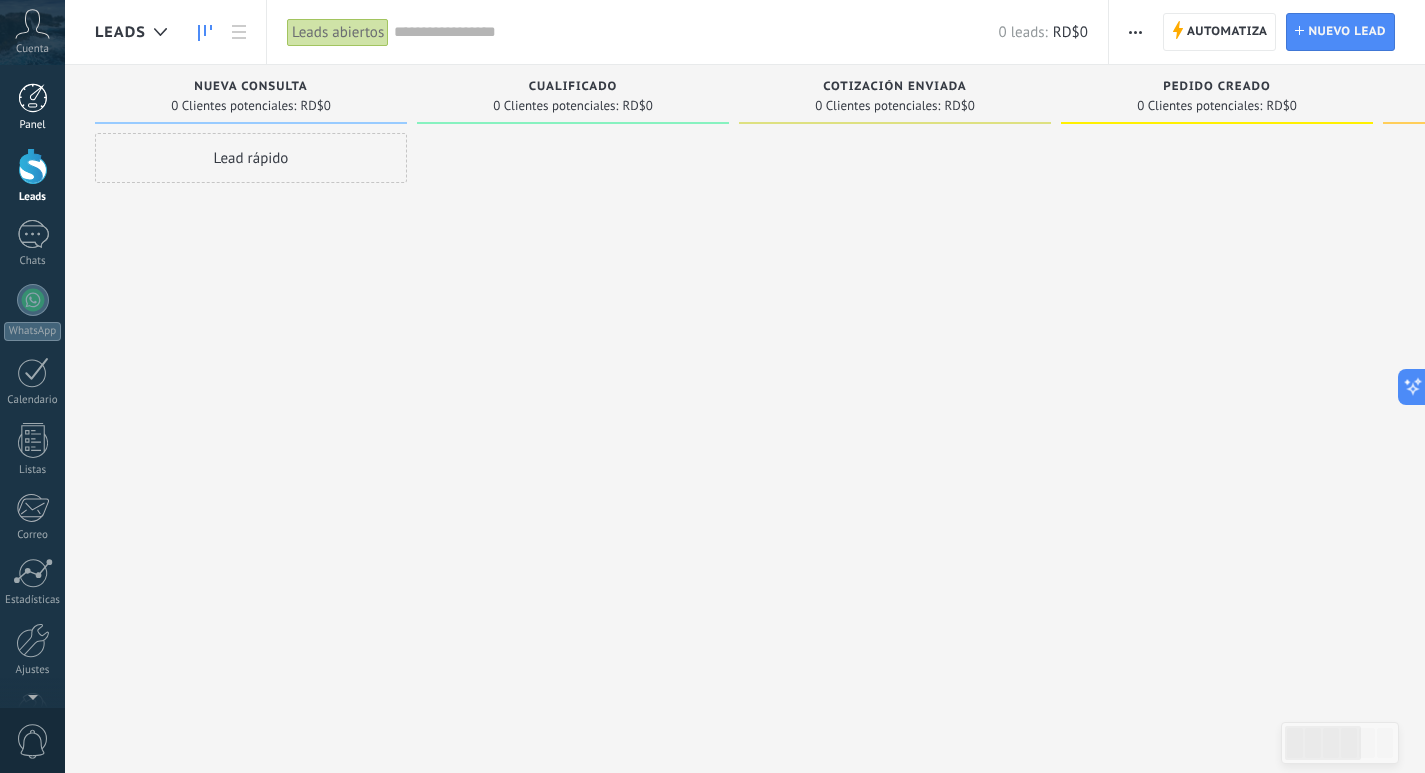 click at bounding box center (33, 98) 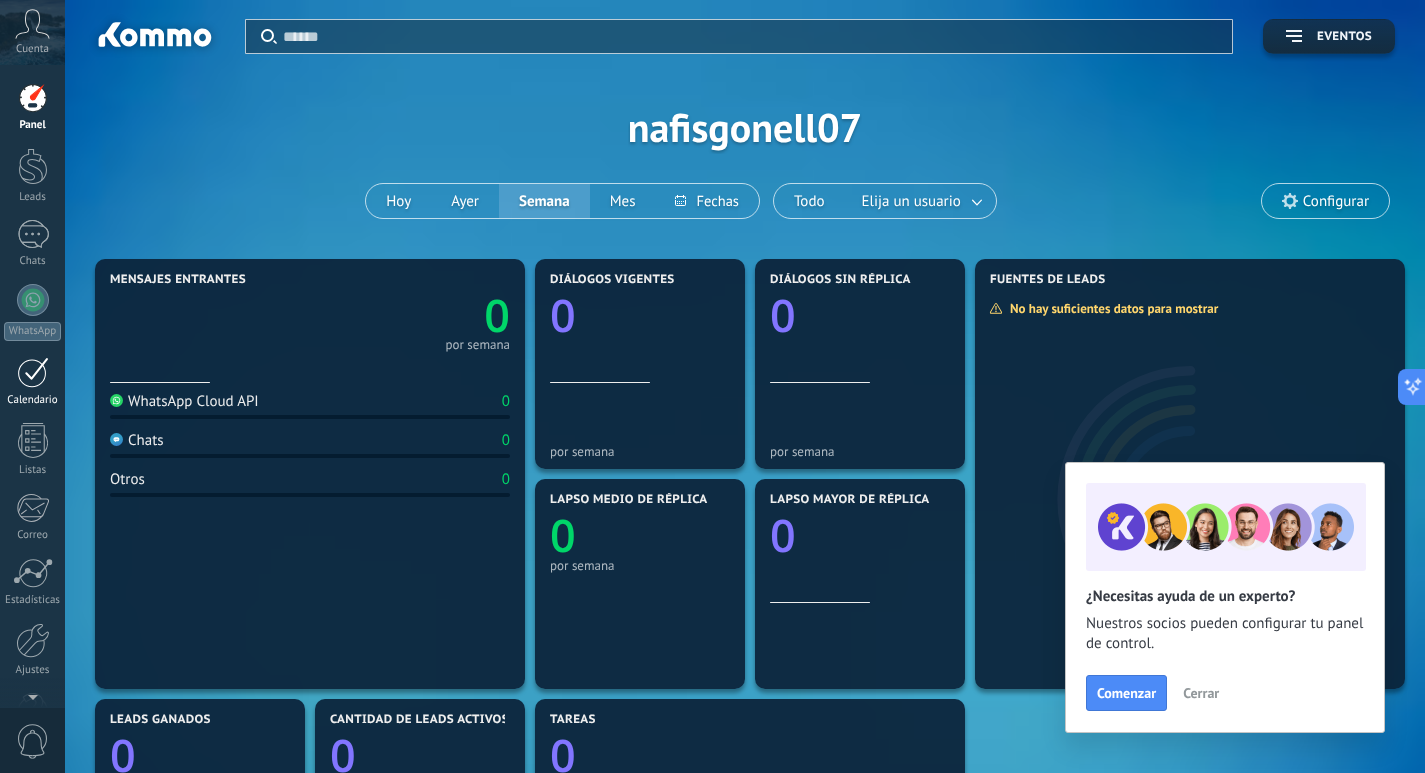 click at bounding box center (33, 372) 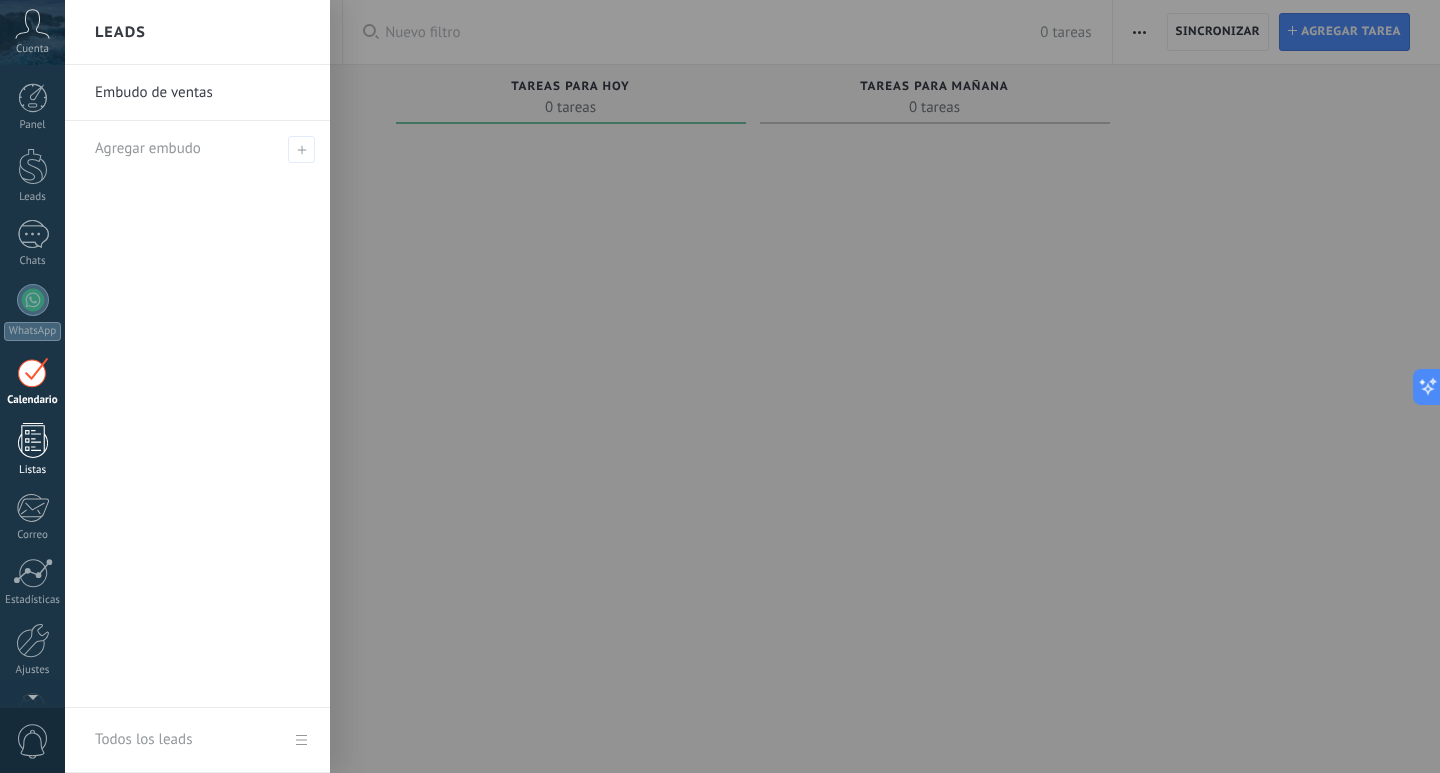 click at bounding box center [33, 440] 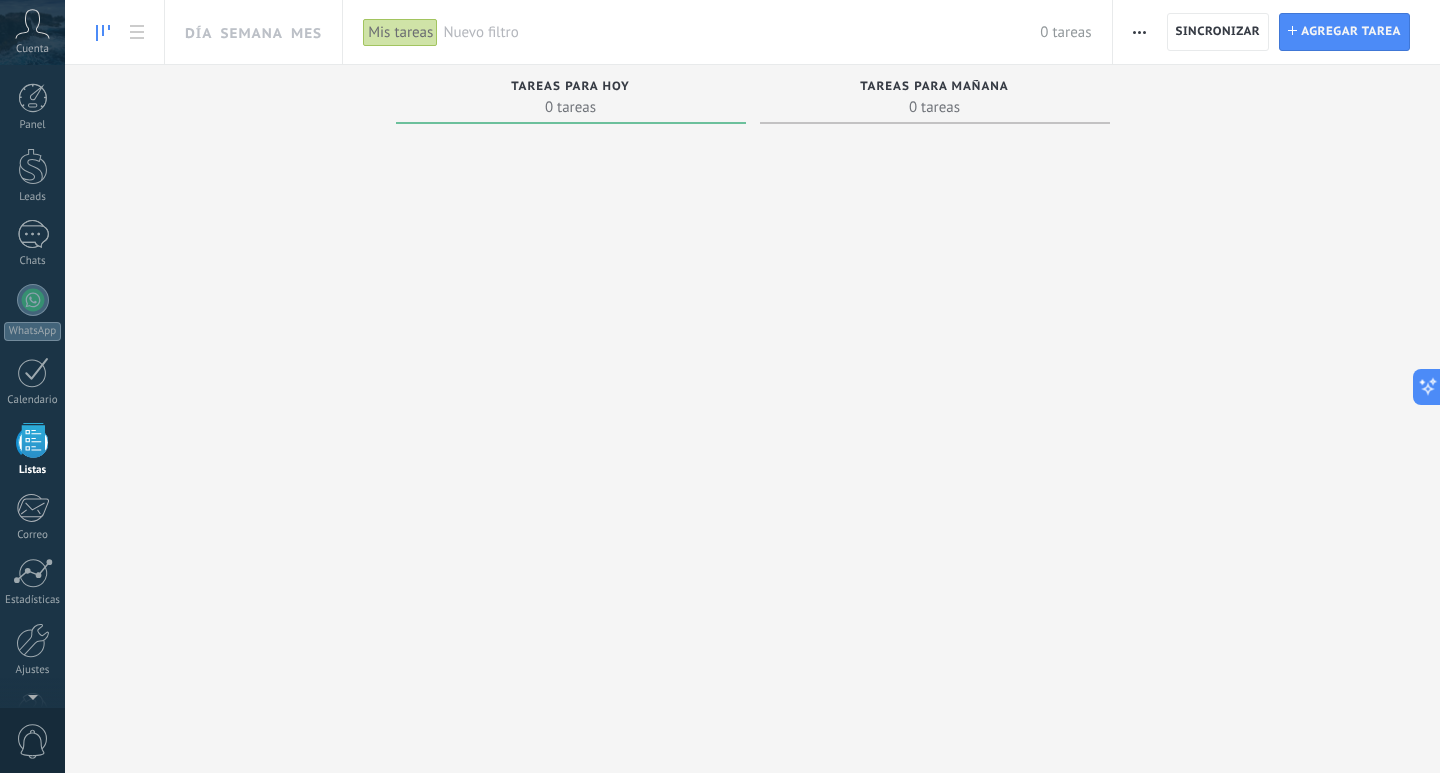 scroll, scrollTop: 52, scrollLeft: 0, axis: vertical 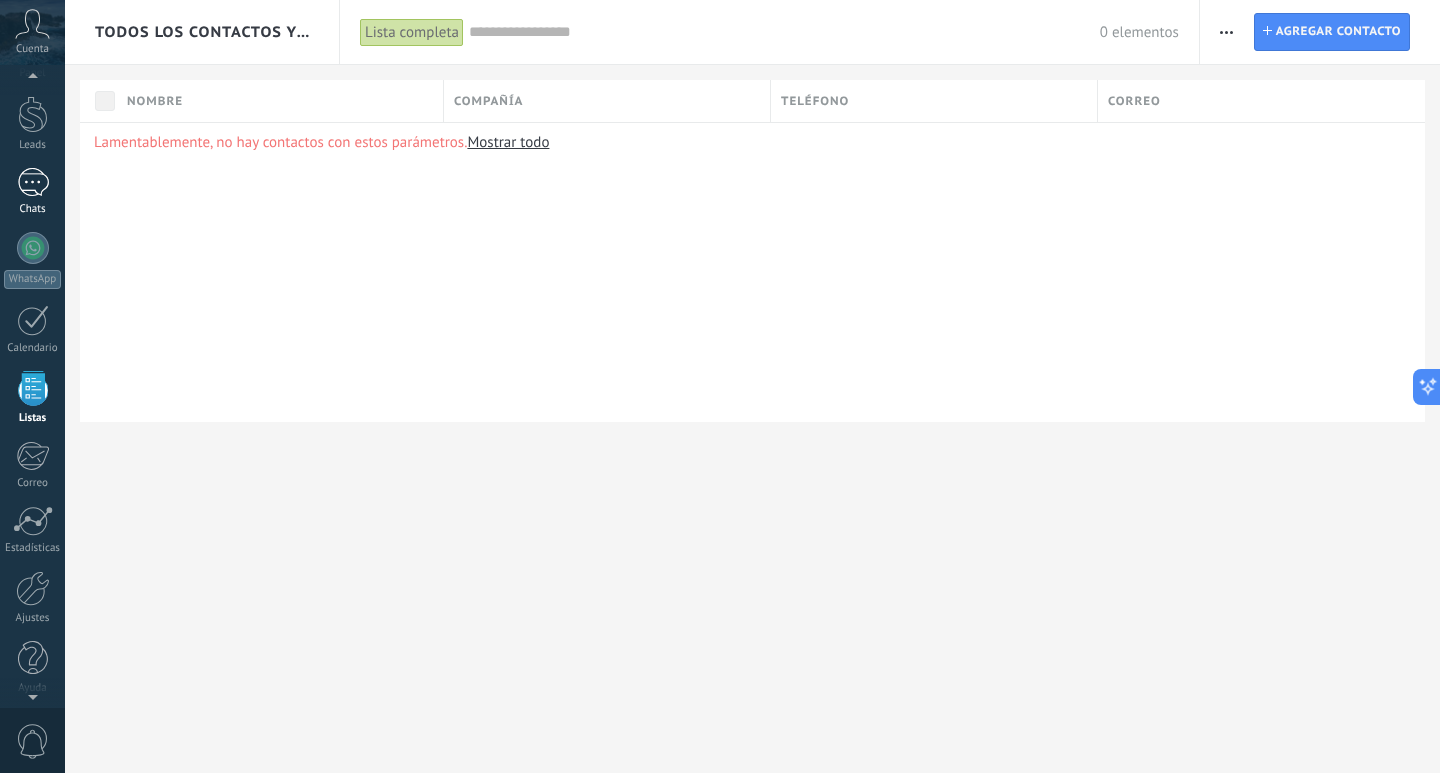 click at bounding box center [33, 182] 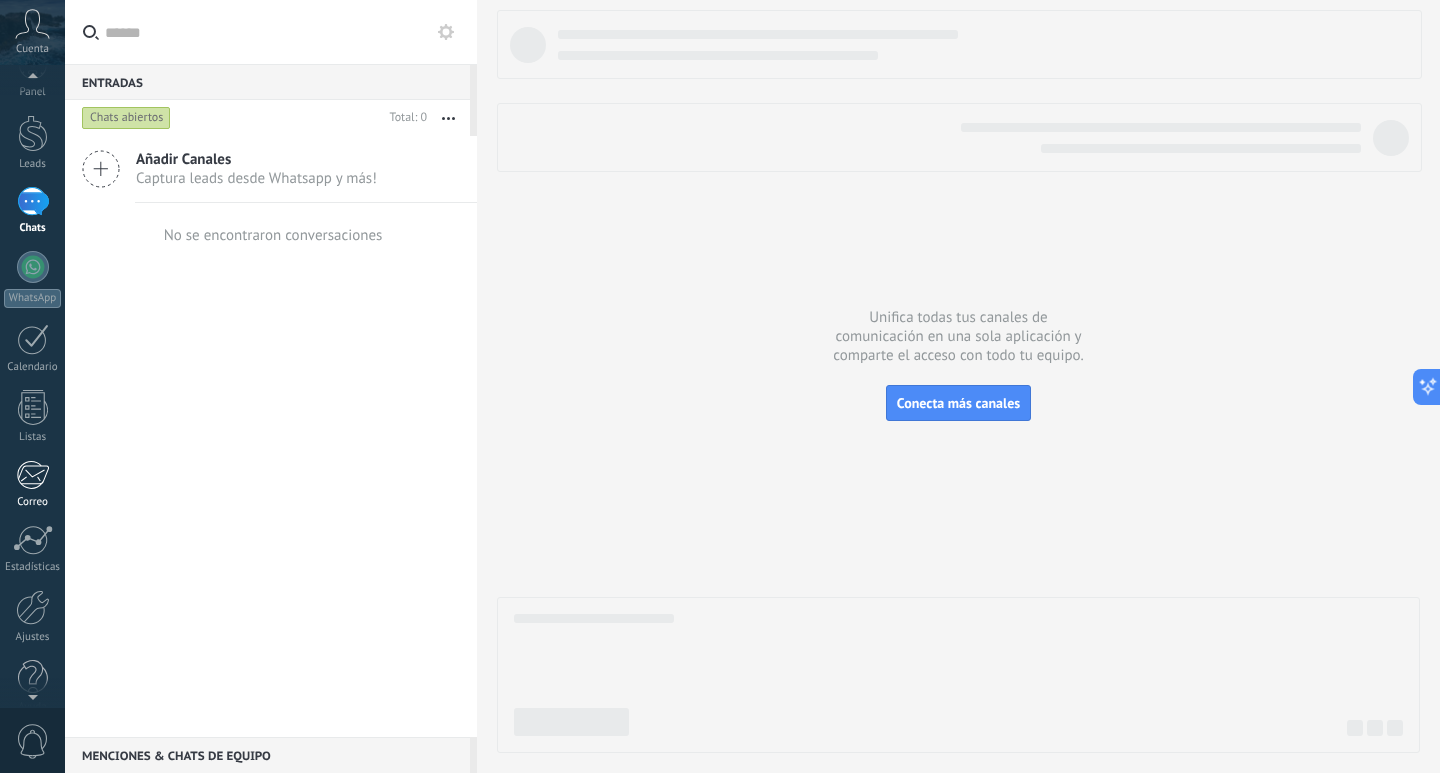 scroll, scrollTop: 45, scrollLeft: 0, axis: vertical 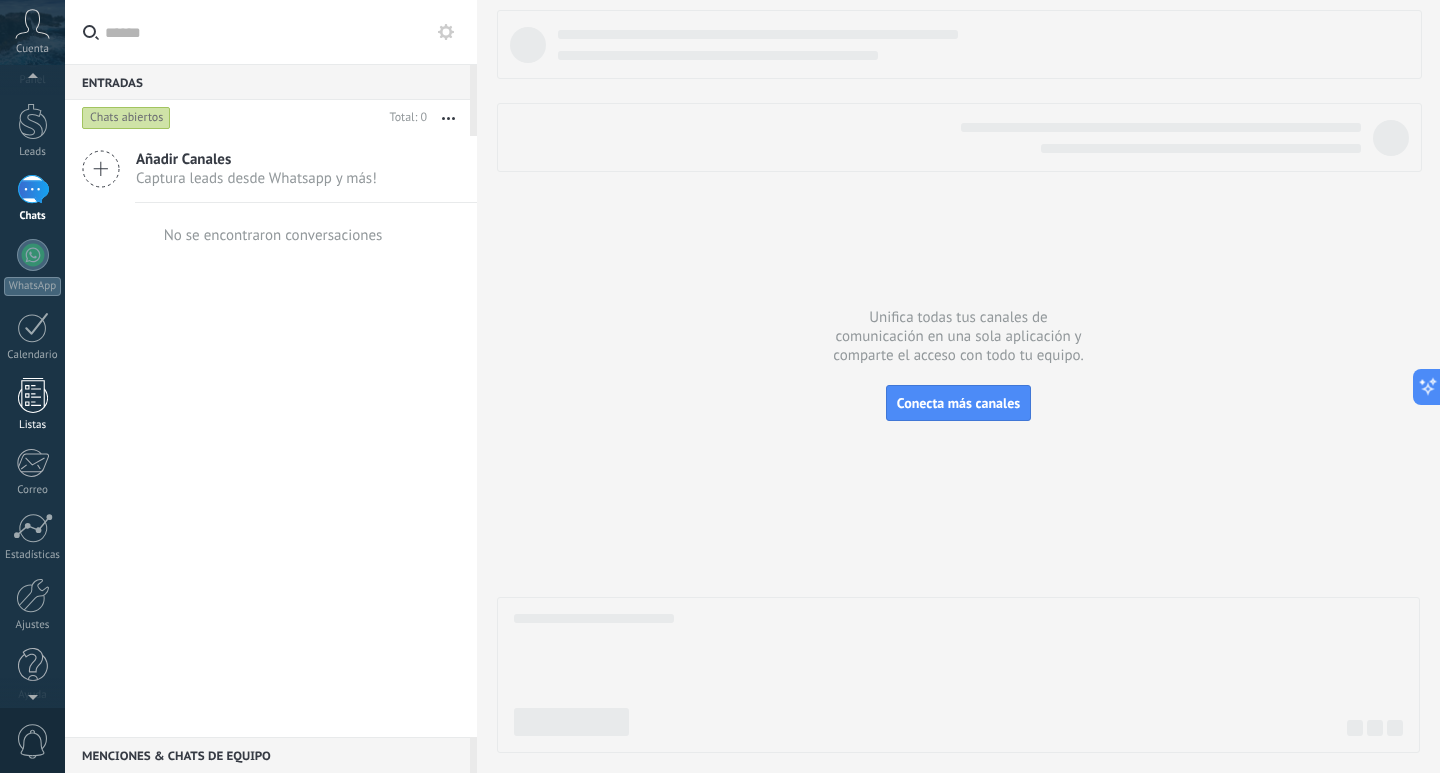 click at bounding box center [33, 395] 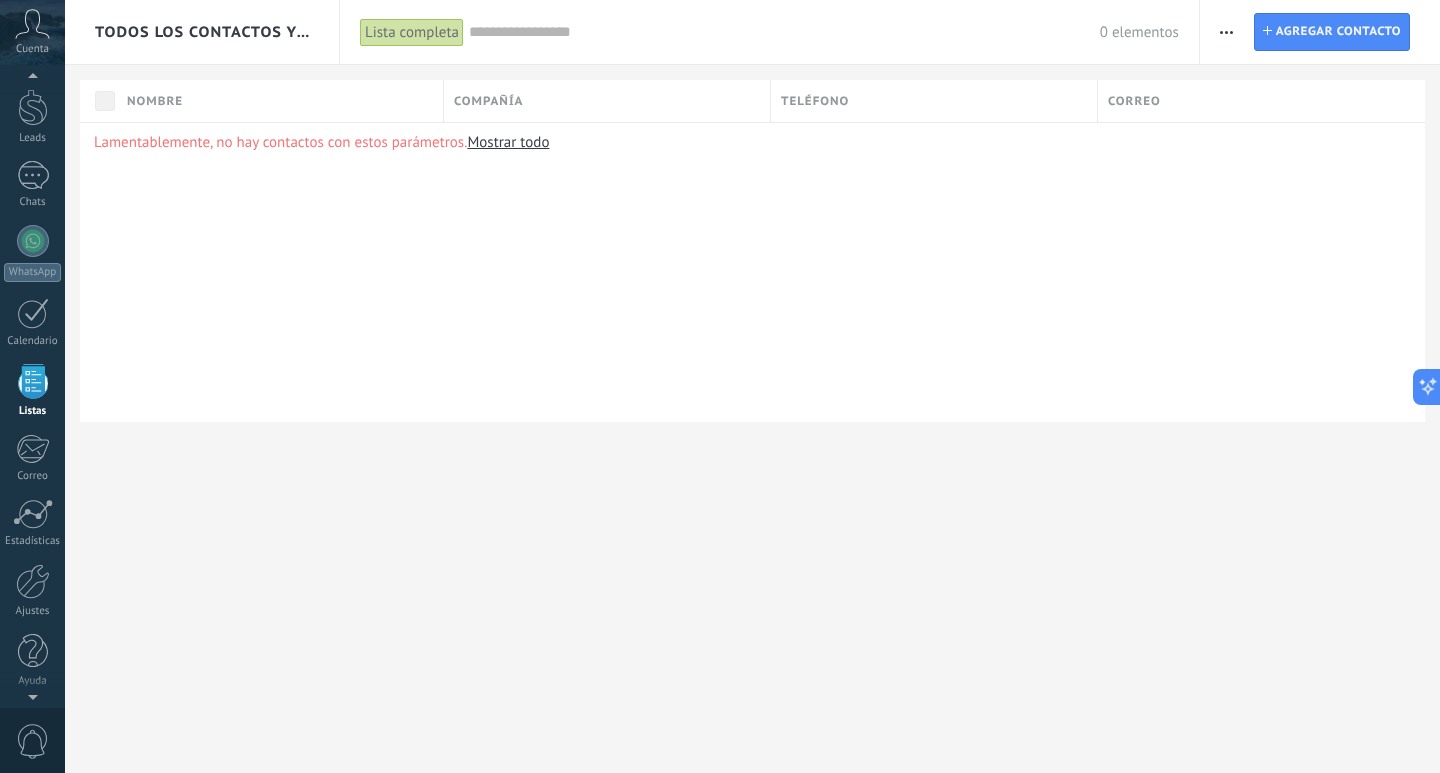 scroll, scrollTop: 52, scrollLeft: 0, axis: vertical 